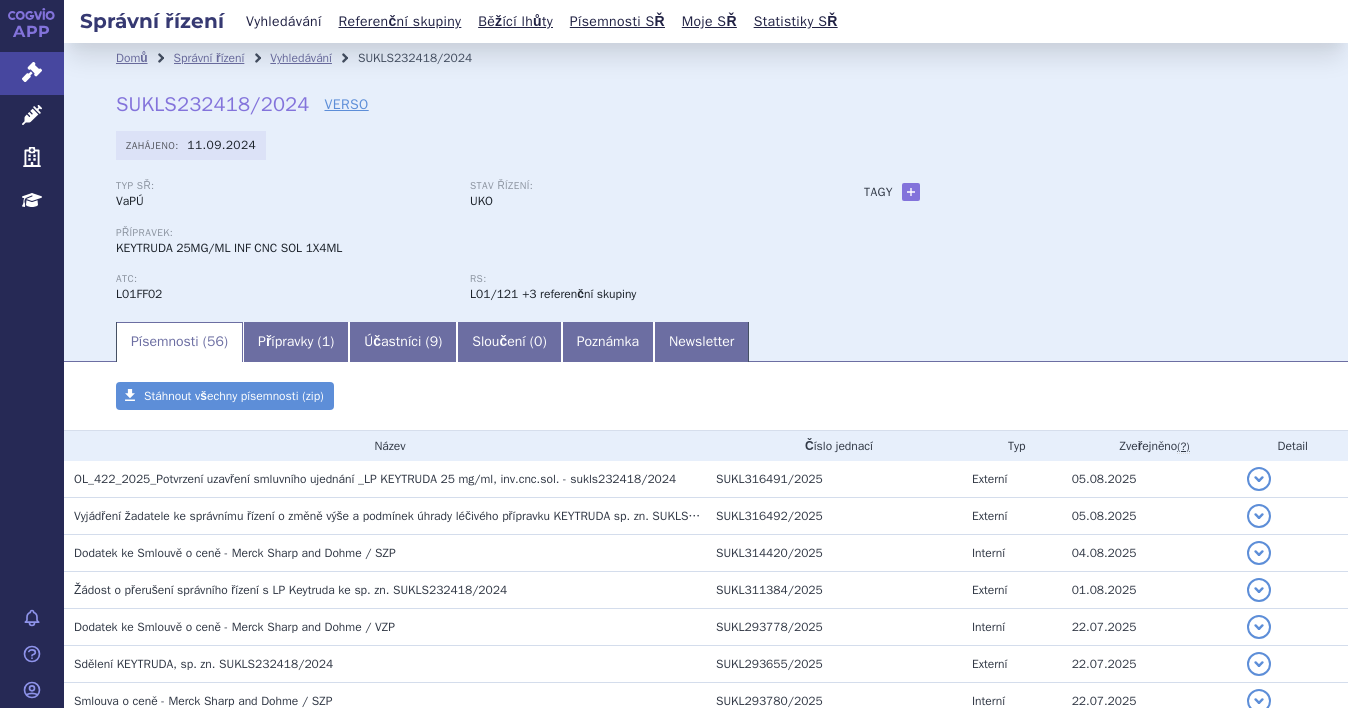 scroll, scrollTop: 0, scrollLeft: 0, axis: both 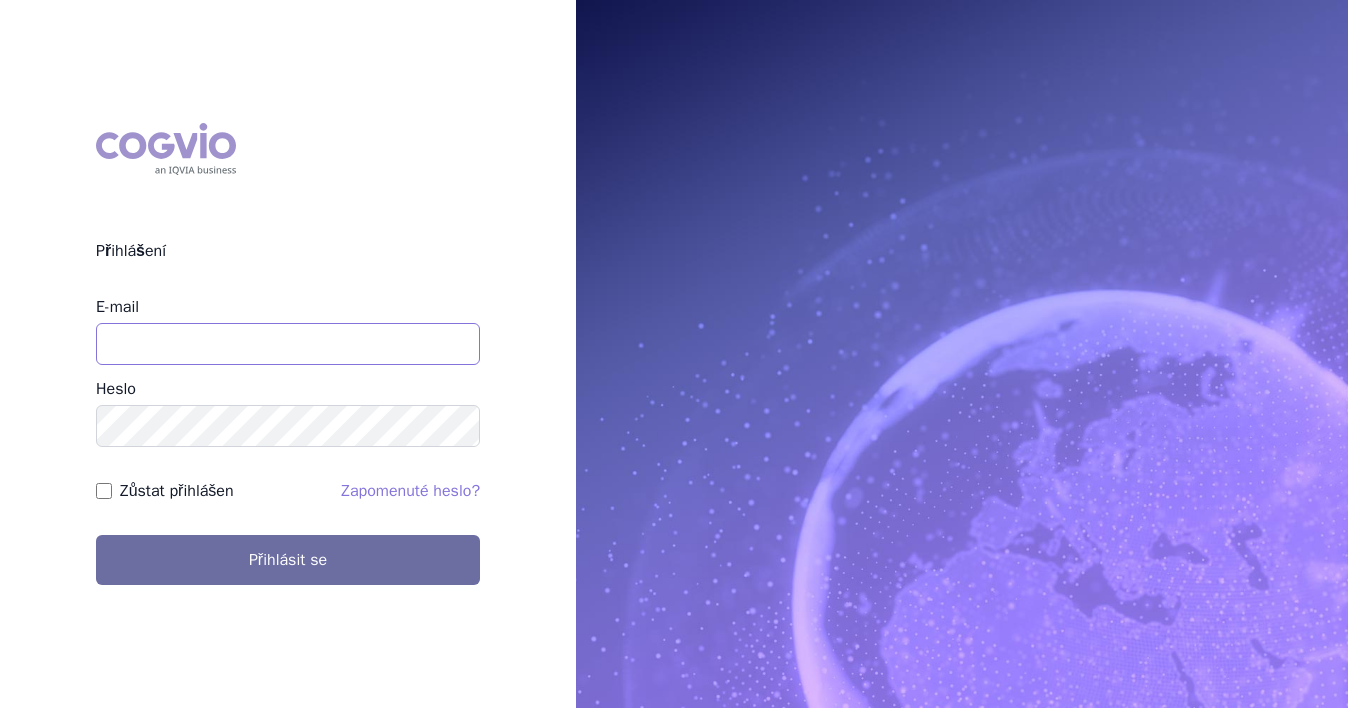 type on "aplikace.ocul1@vzp.cz" 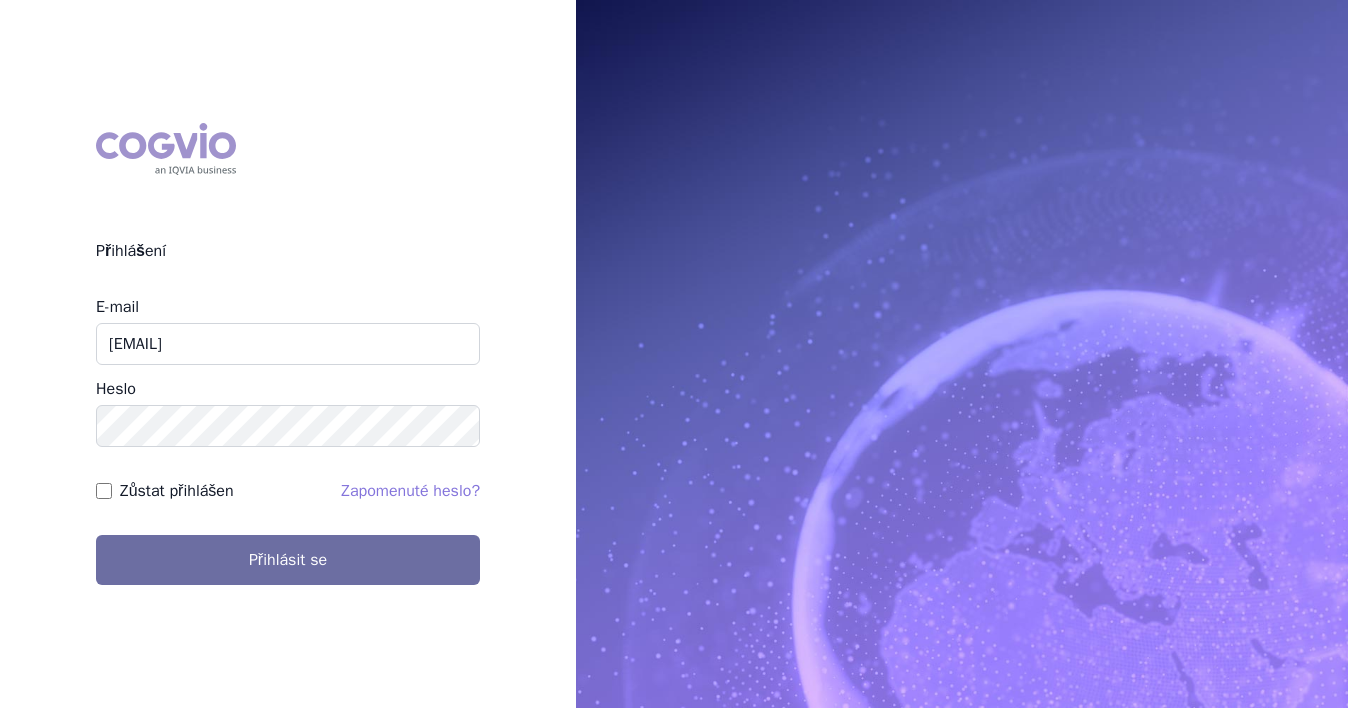 click on "E-mail
aplikace.ocul1@vzp.cz
Heslo
Zůstat přihlášen
Zapomenuté heslo?
Přihlásit se" at bounding box center (288, 440) 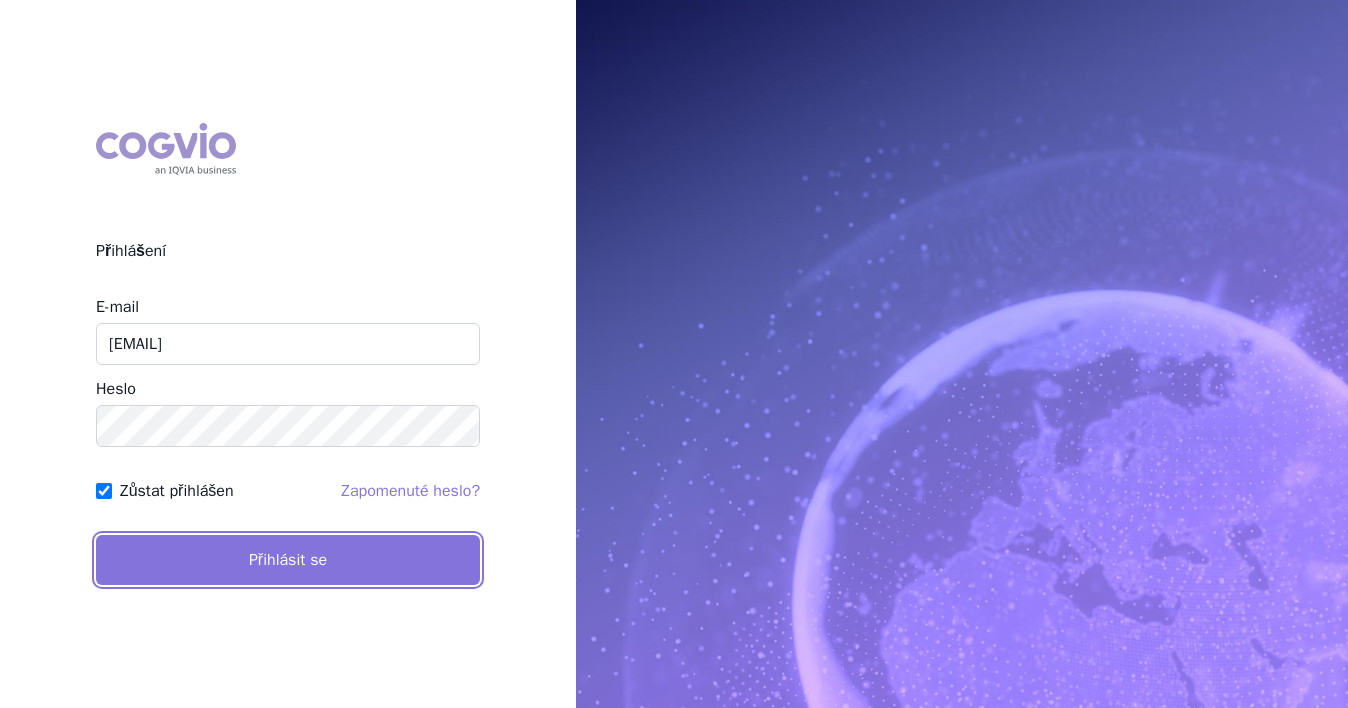 click on "Přihlásit se" at bounding box center [288, 560] 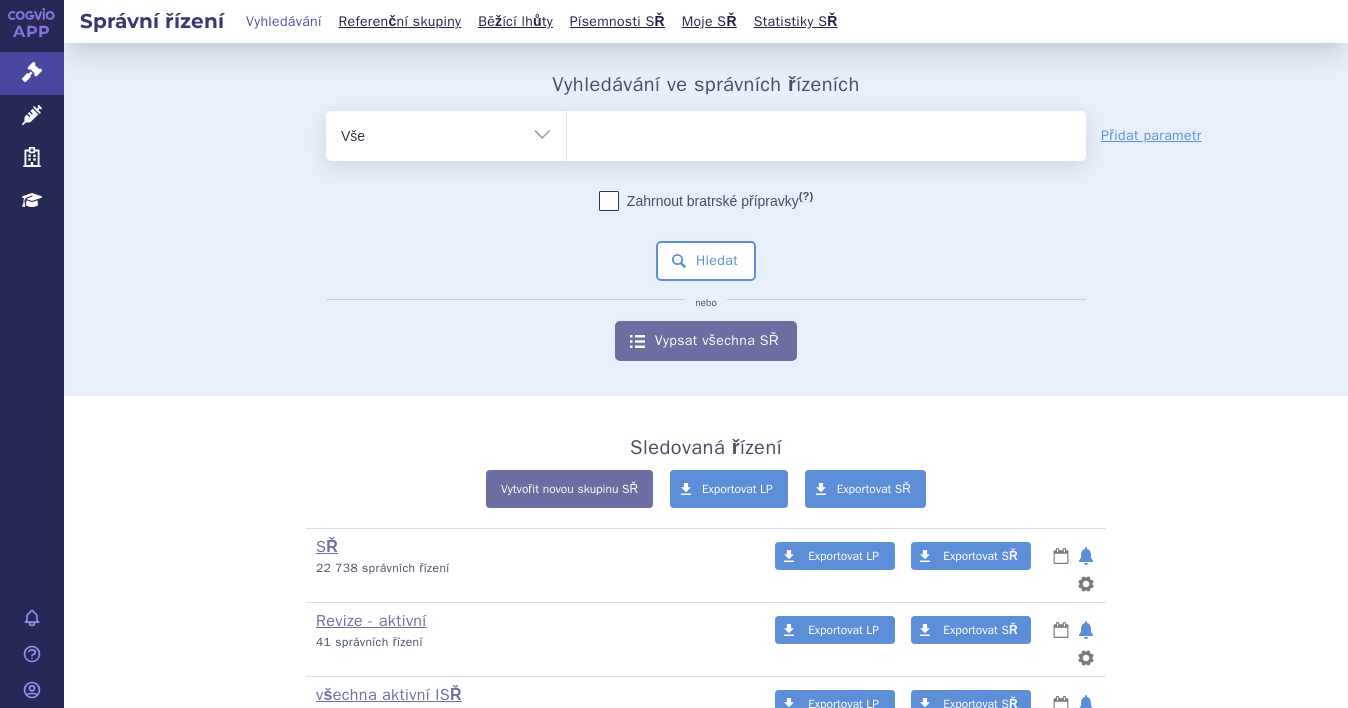 scroll, scrollTop: 0, scrollLeft: 0, axis: both 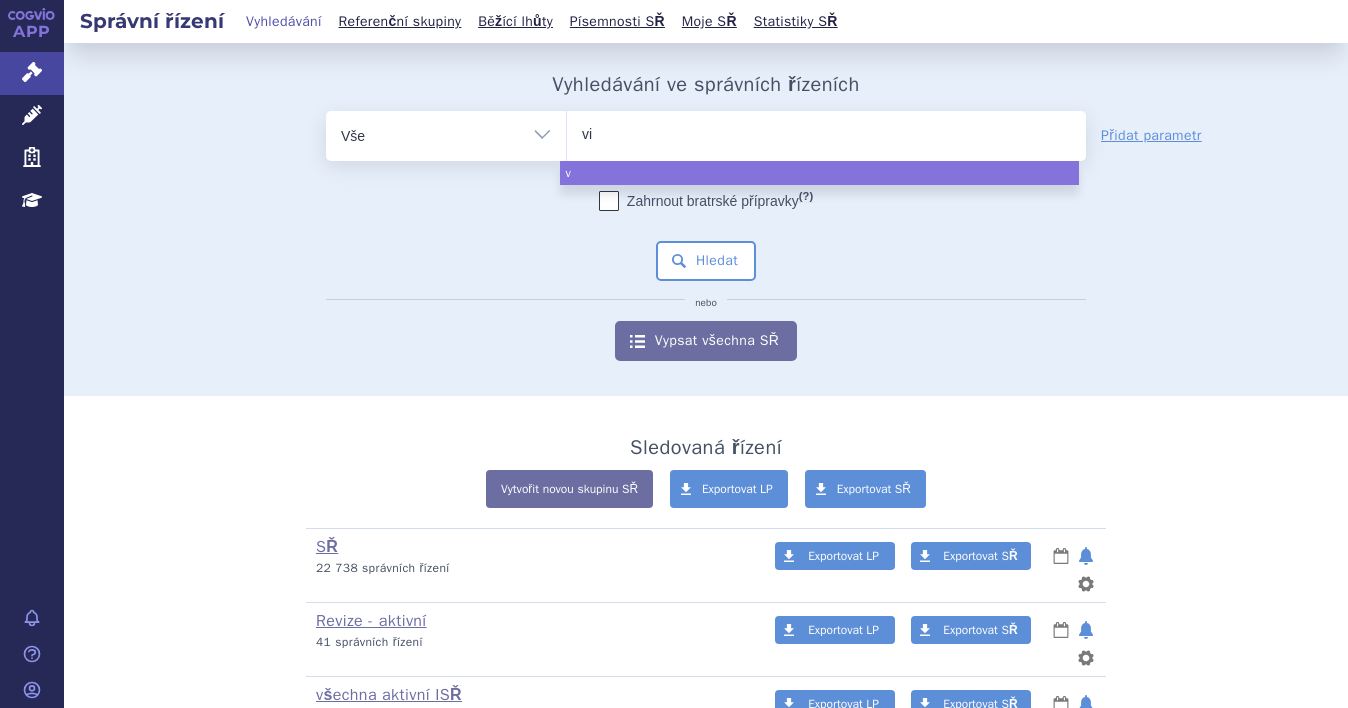 type on "vid" 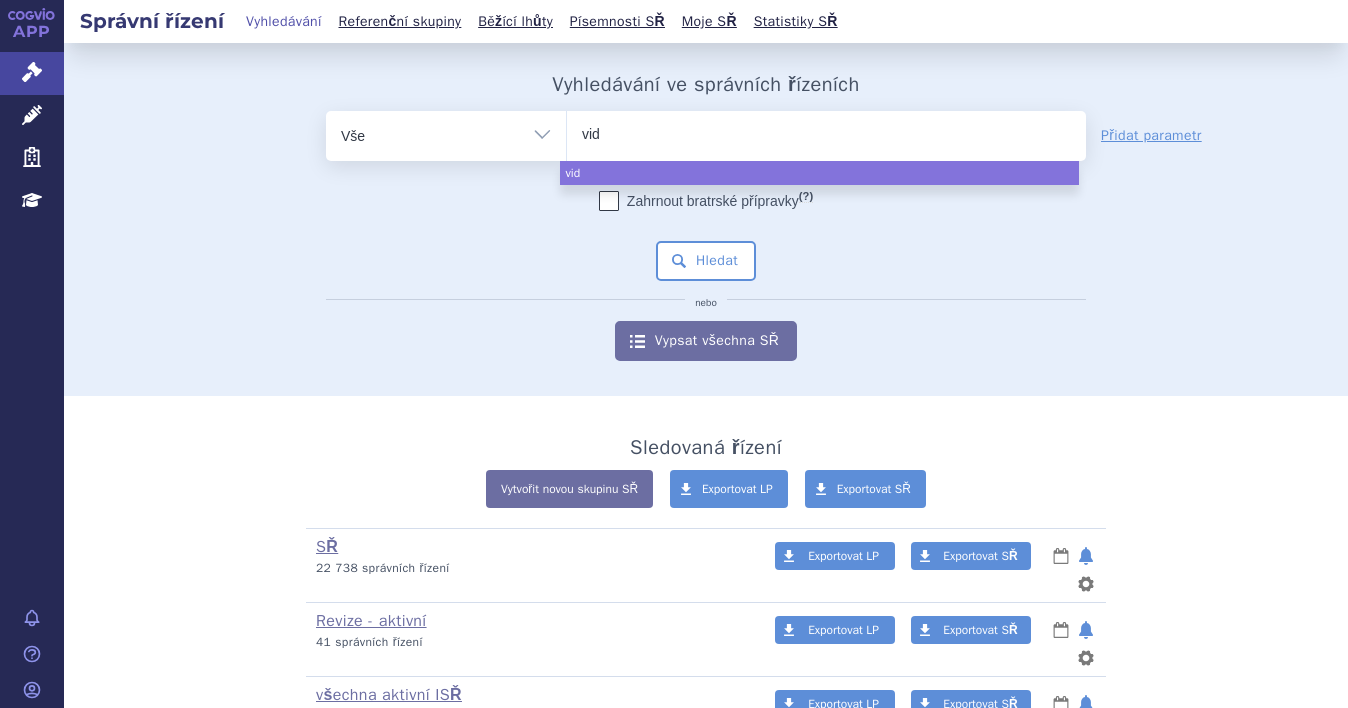 type on "vida" 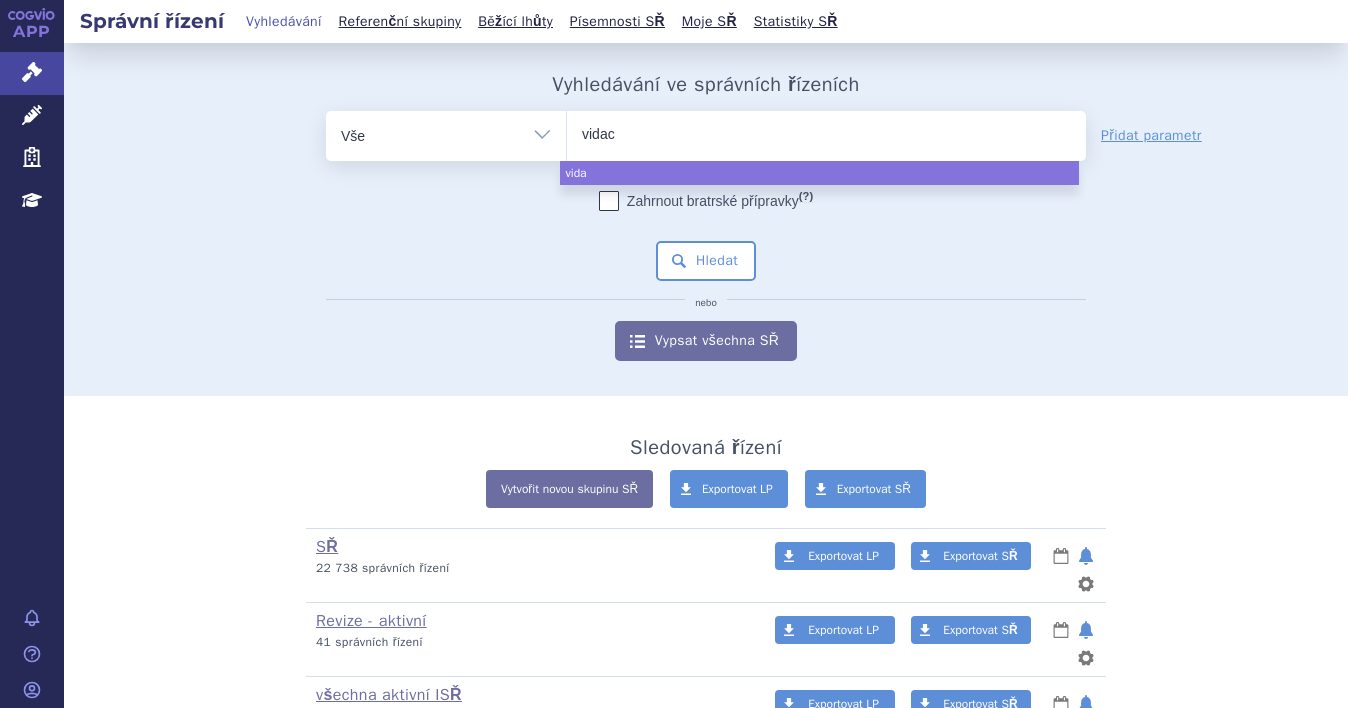 type on "vidacu" 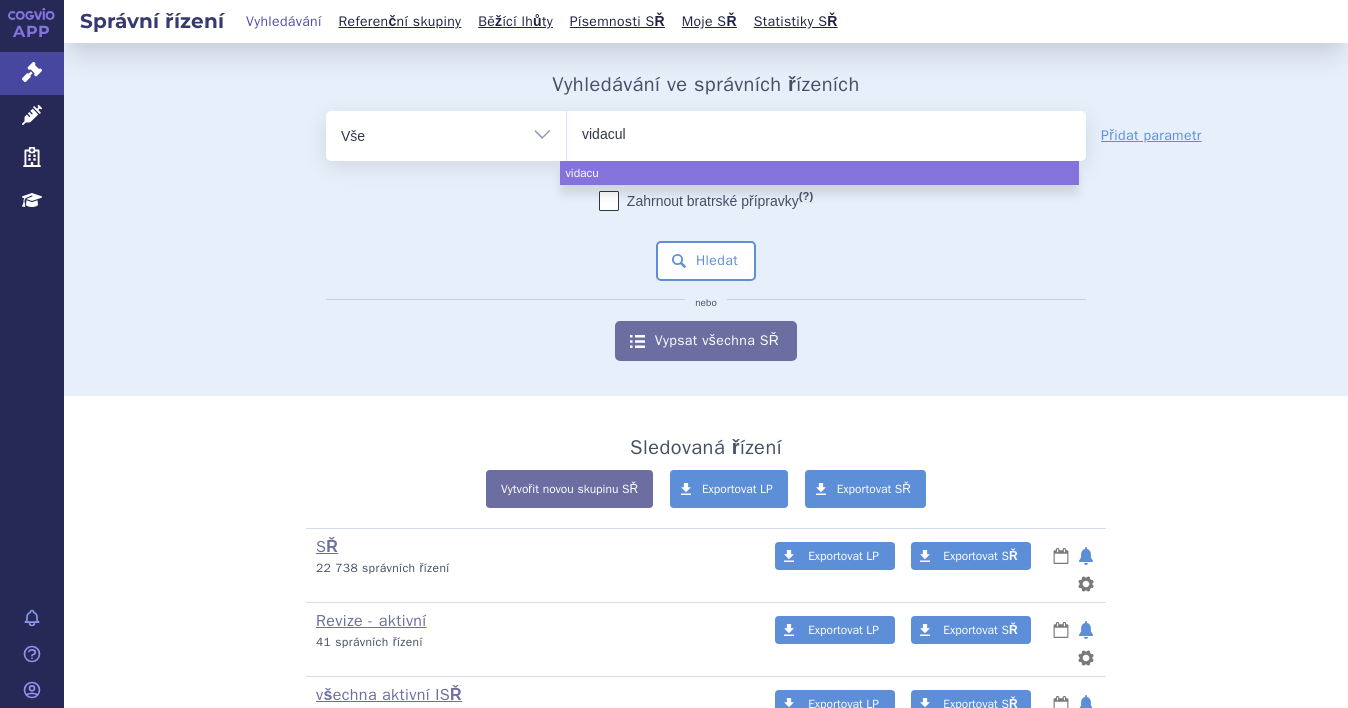 type on "vidacule" 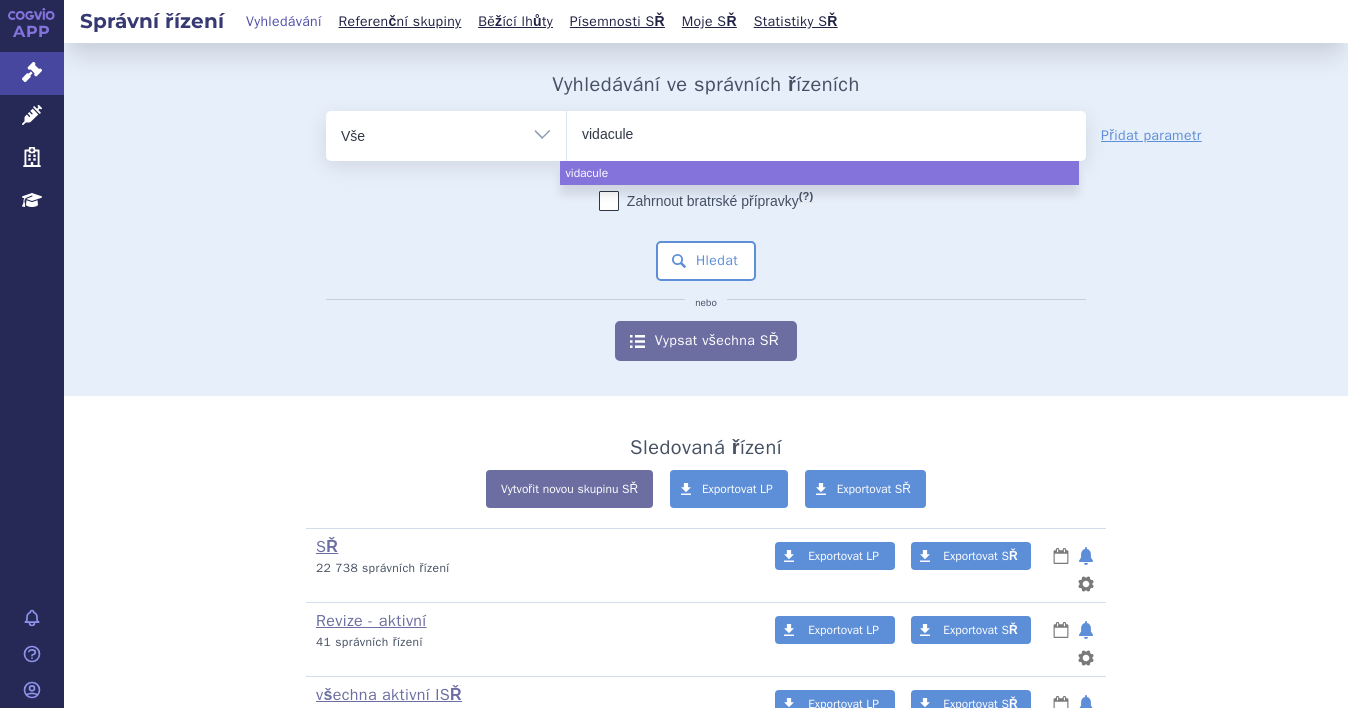 type on "vidaculem" 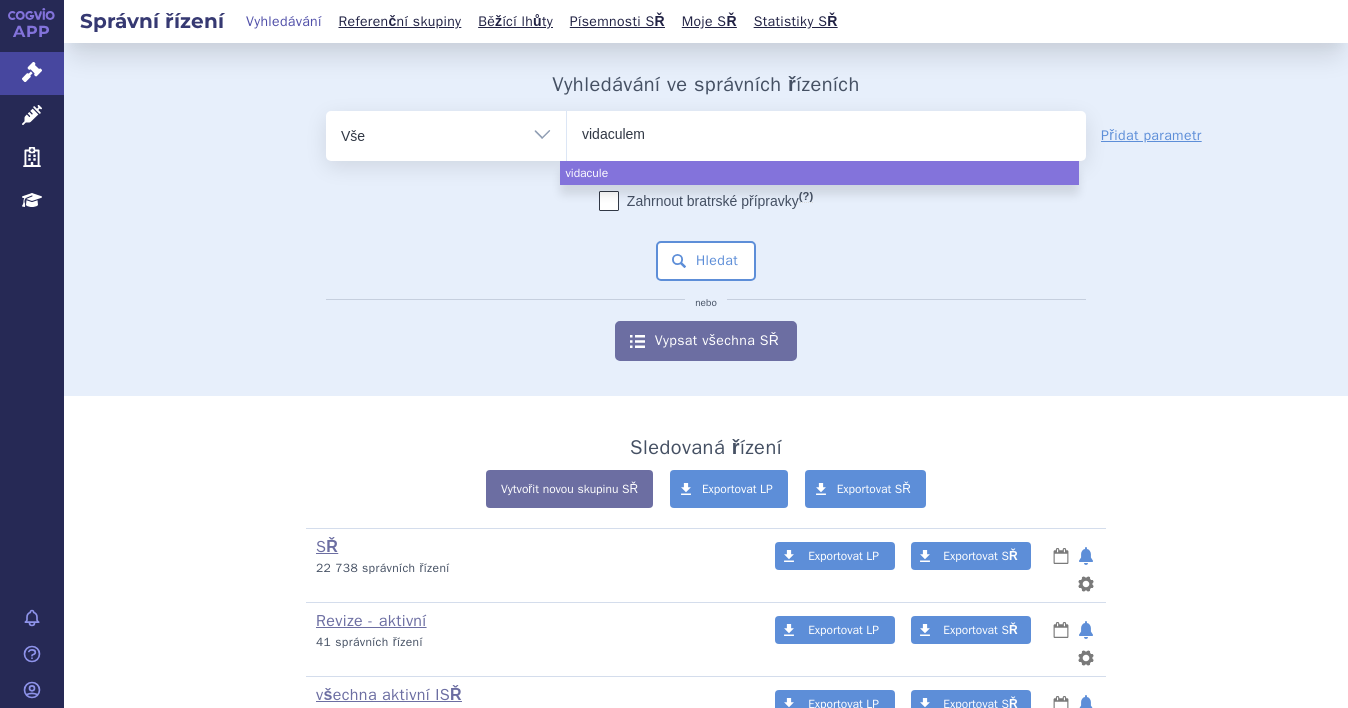 type 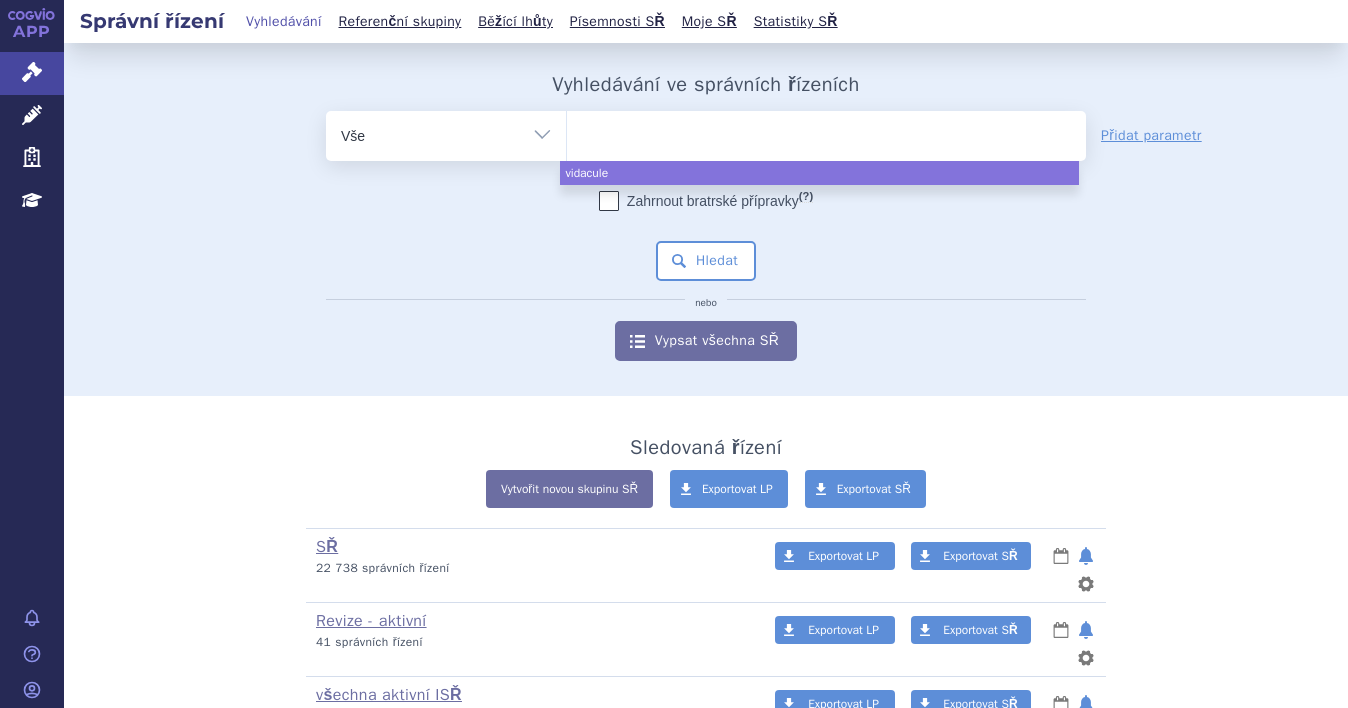 select on "vidaculem" 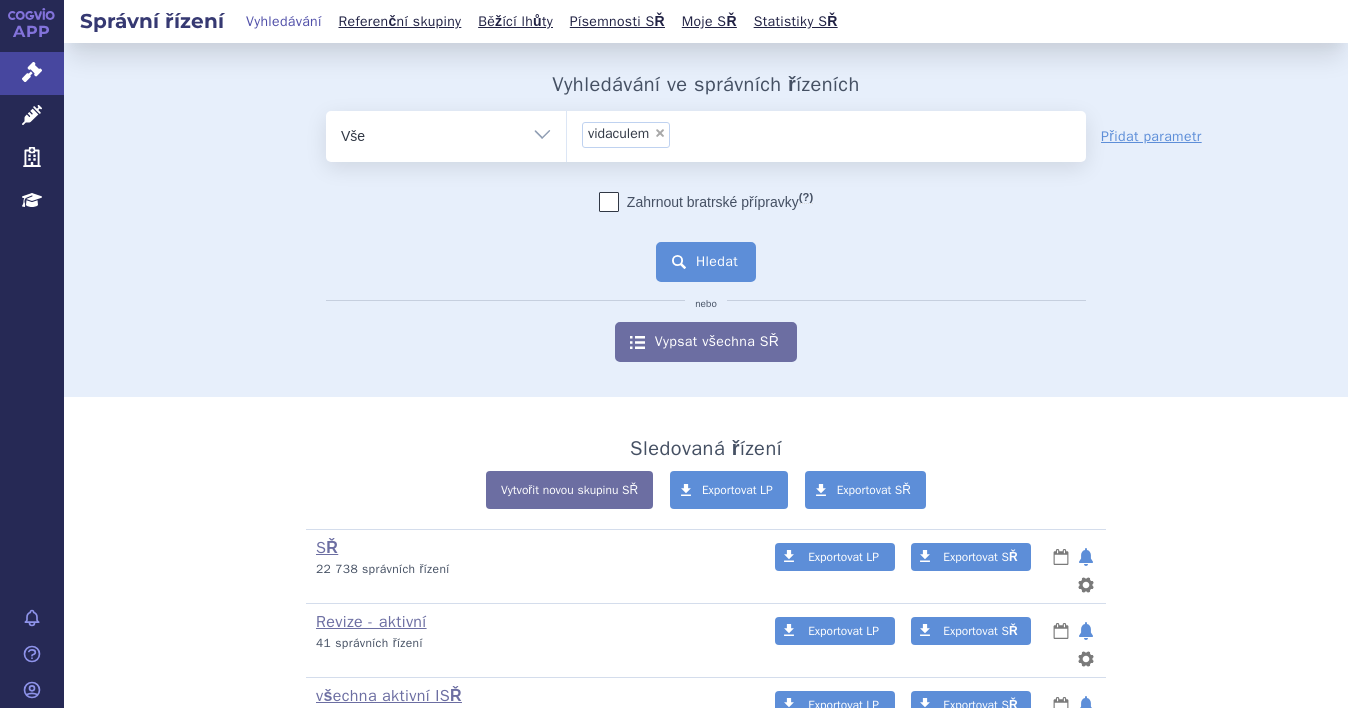 click on "Hledat" at bounding box center [706, 262] 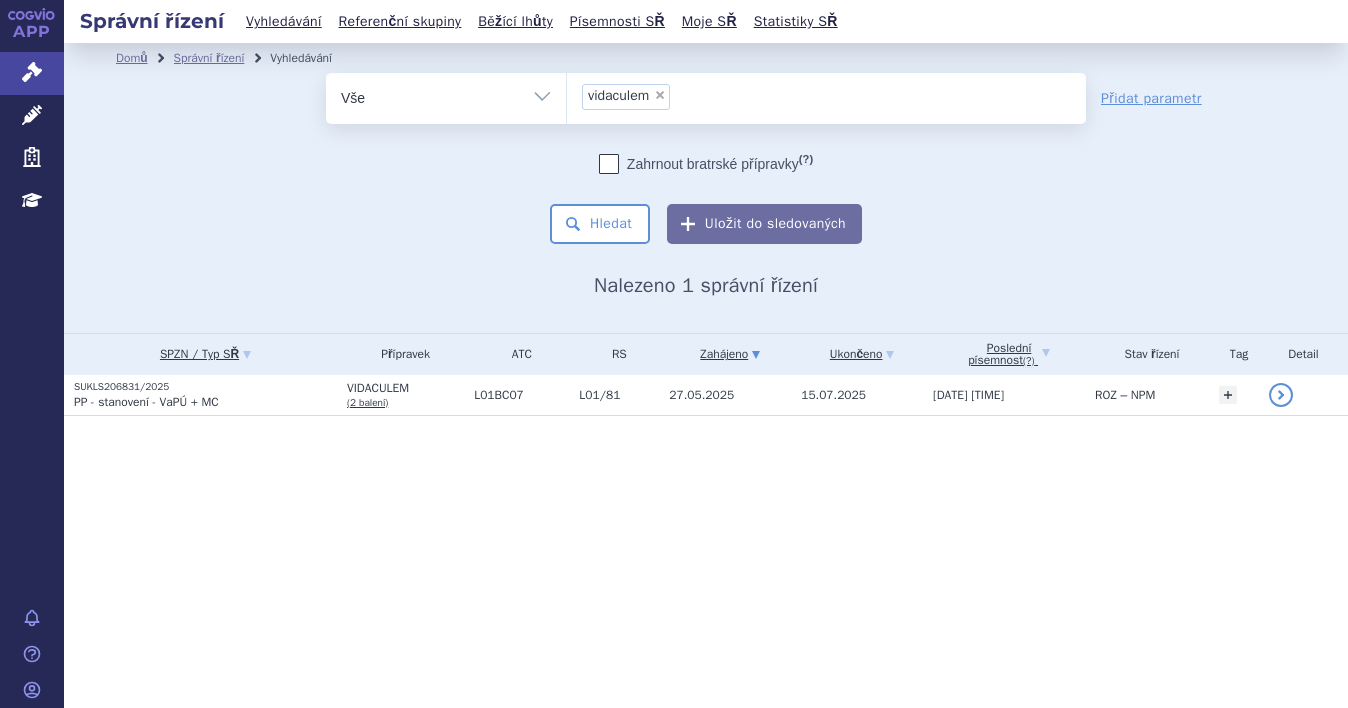 scroll, scrollTop: 0, scrollLeft: 0, axis: both 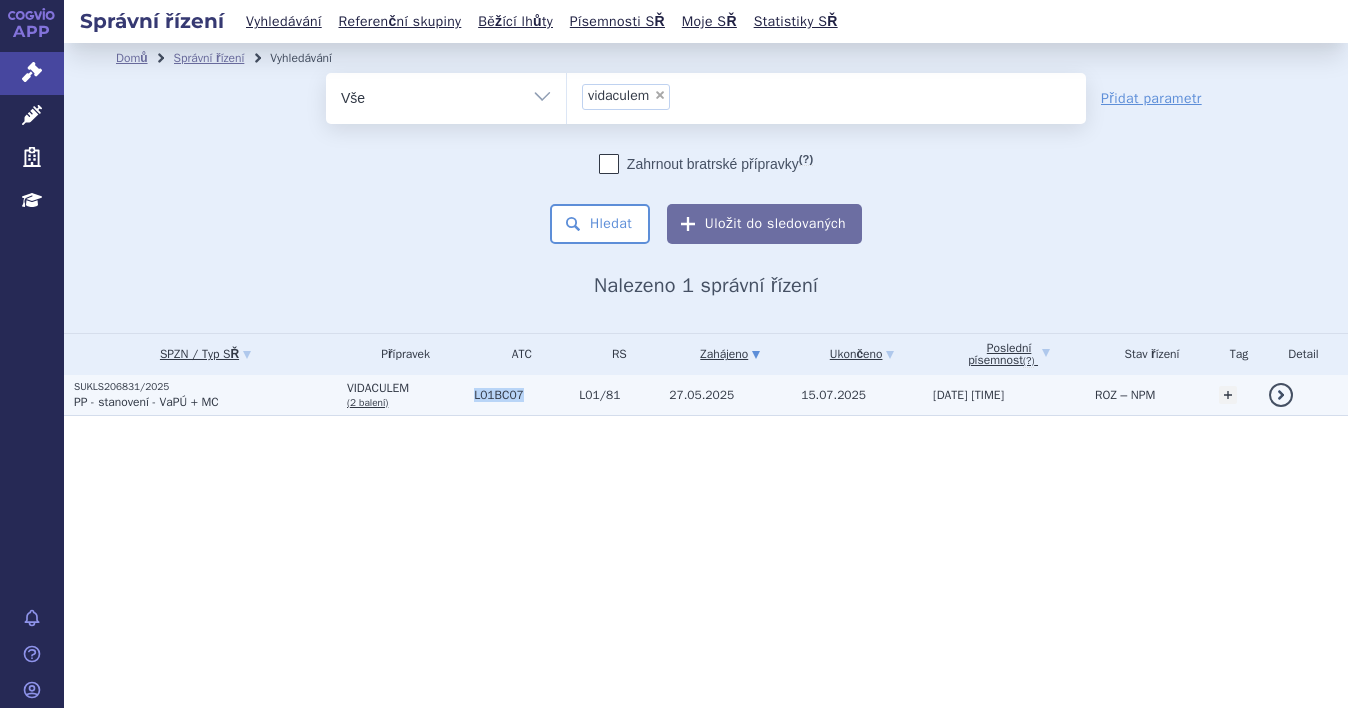 drag, startPoint x: 478, startPoint y: 396, endPoint x: 548, endPoint y: 390, distance: 70.256676 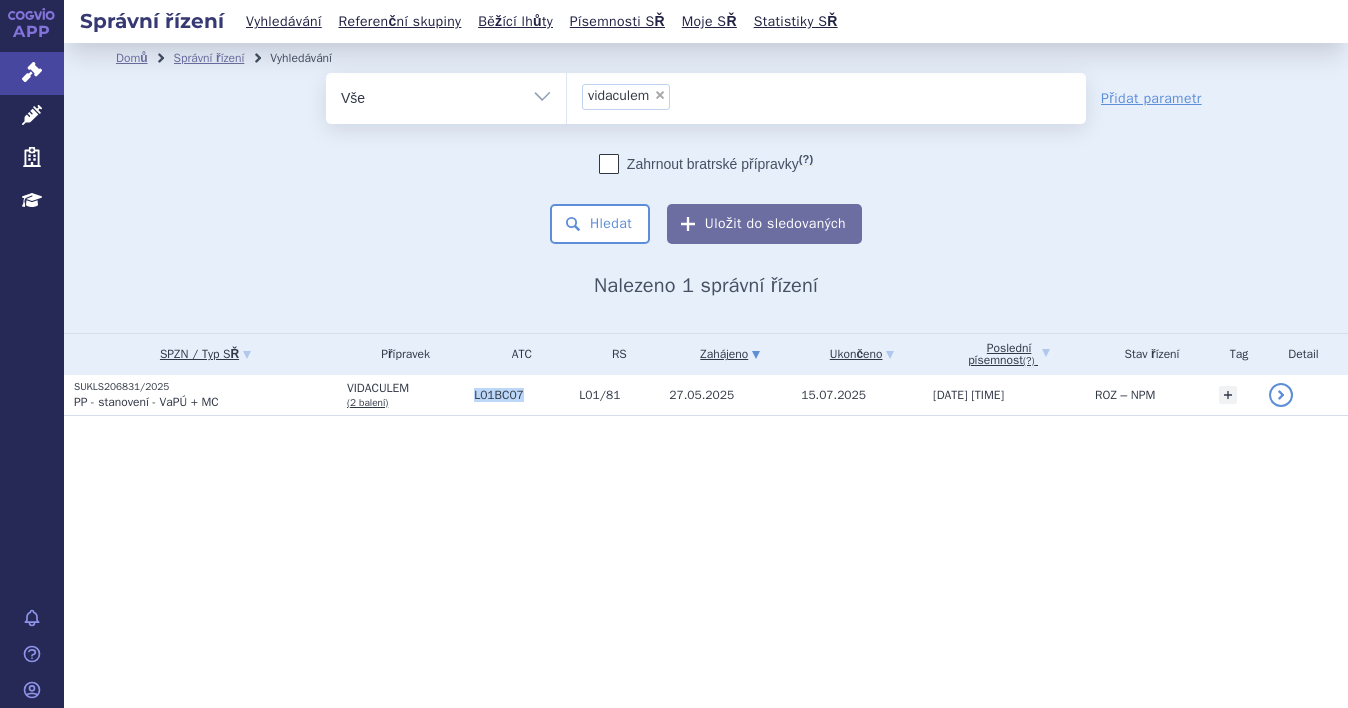 copy on "L01BC07" 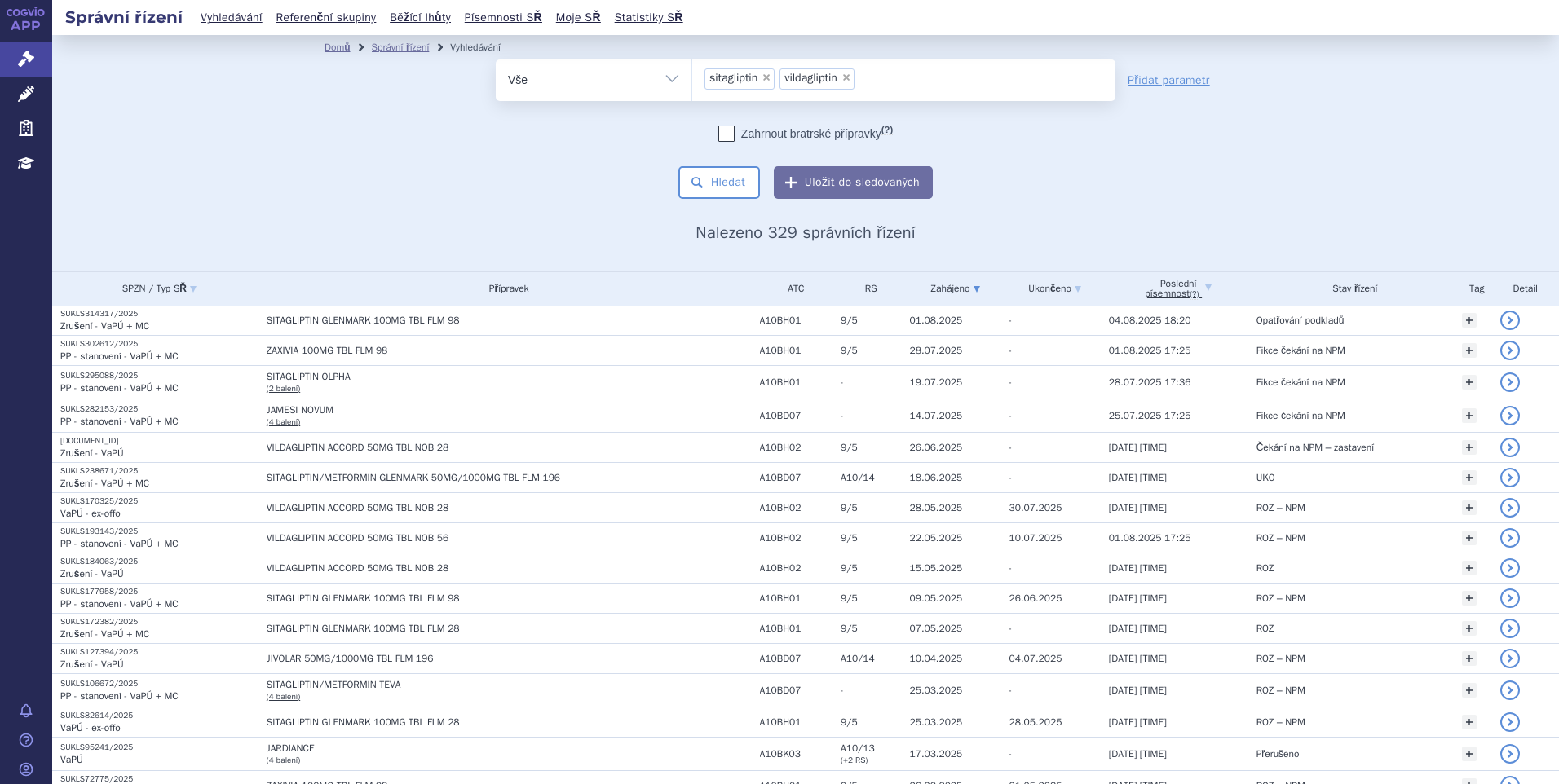 scroll, scrollTop: 0, scrollLeft: 0, axis: both 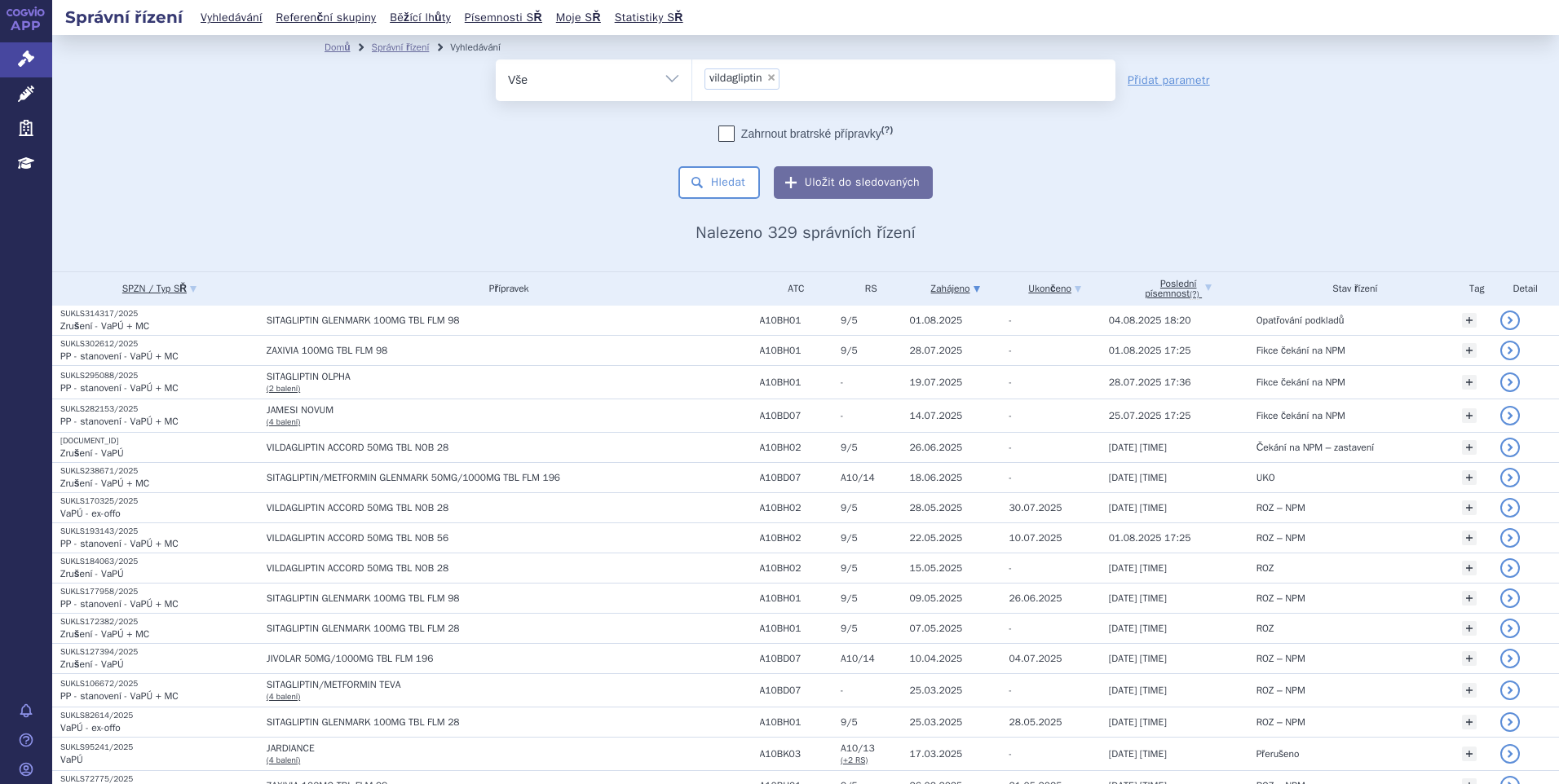 click on "× vildagliptin" at bounding box center (742, 79) 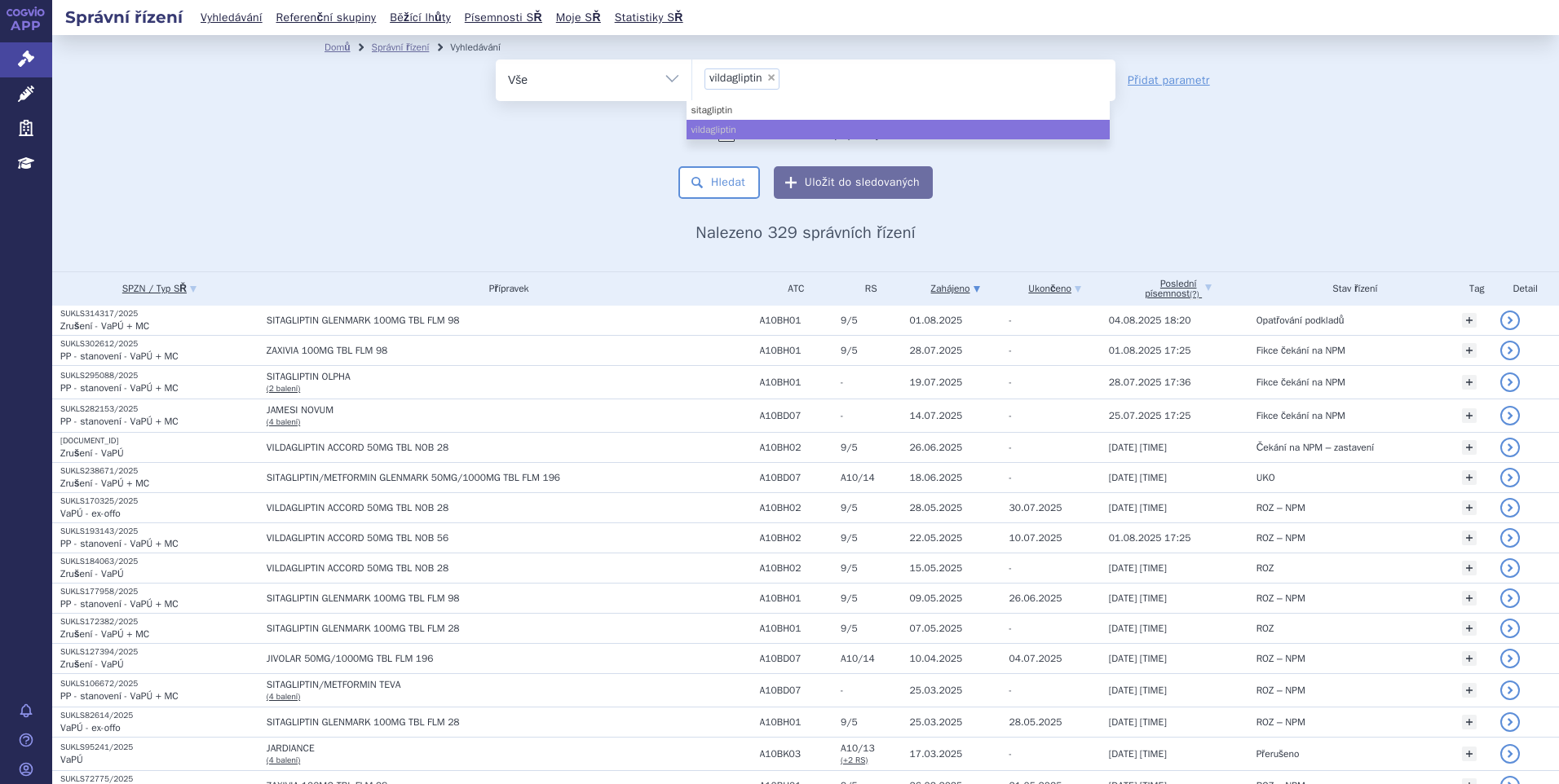 click on "×" at bounding box center [771, 77] 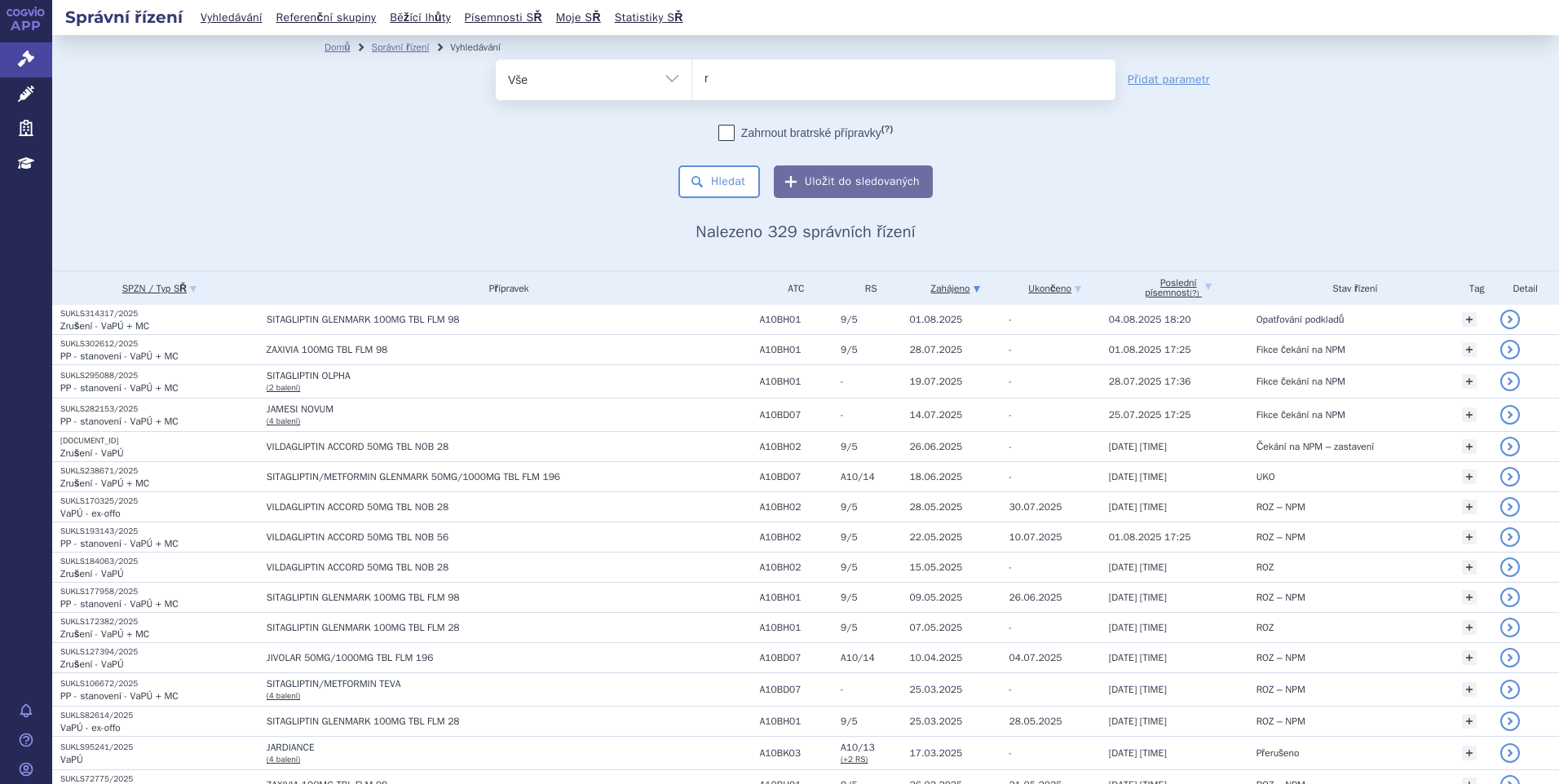 type on "re" 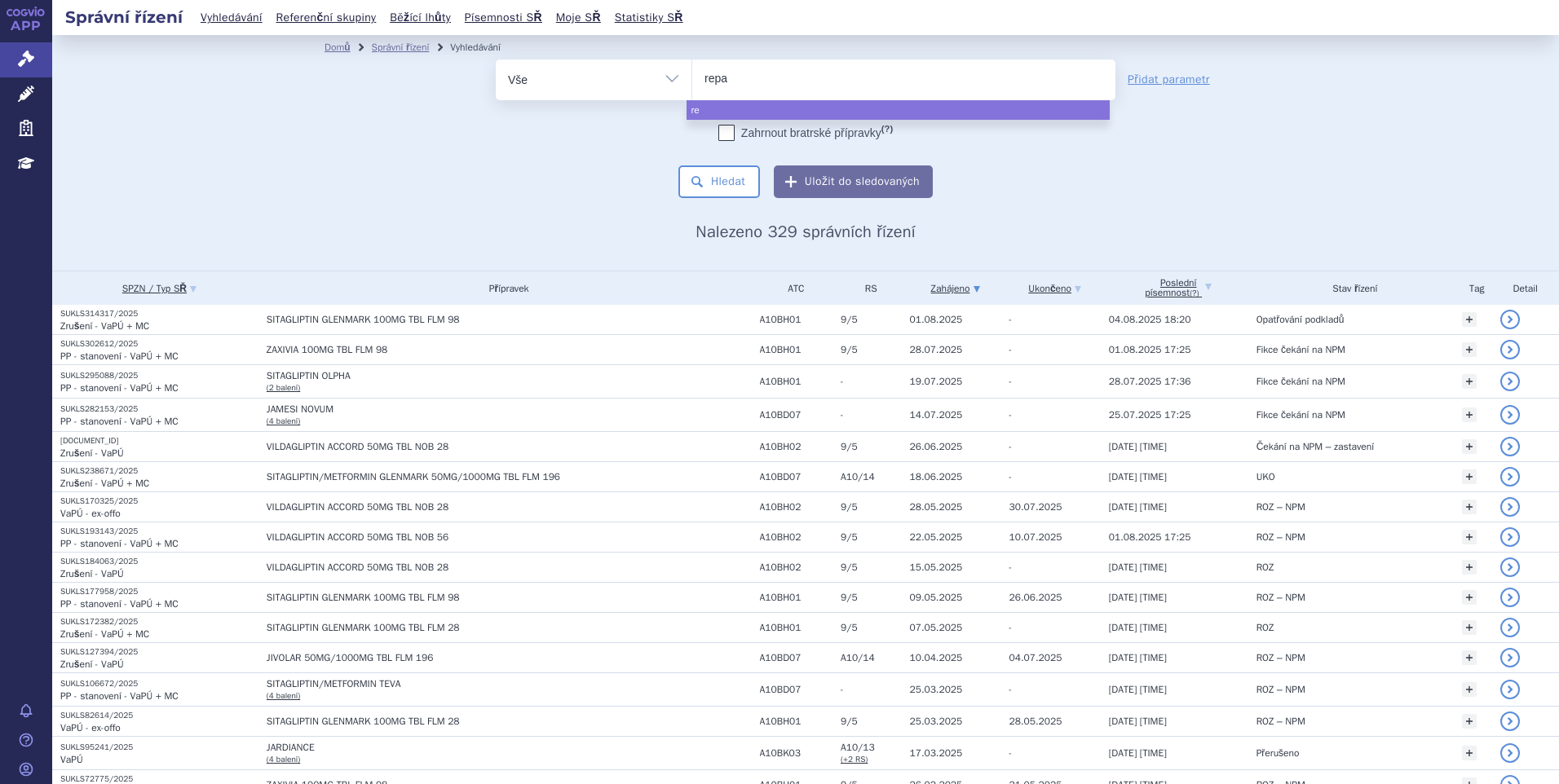 type on "repat" 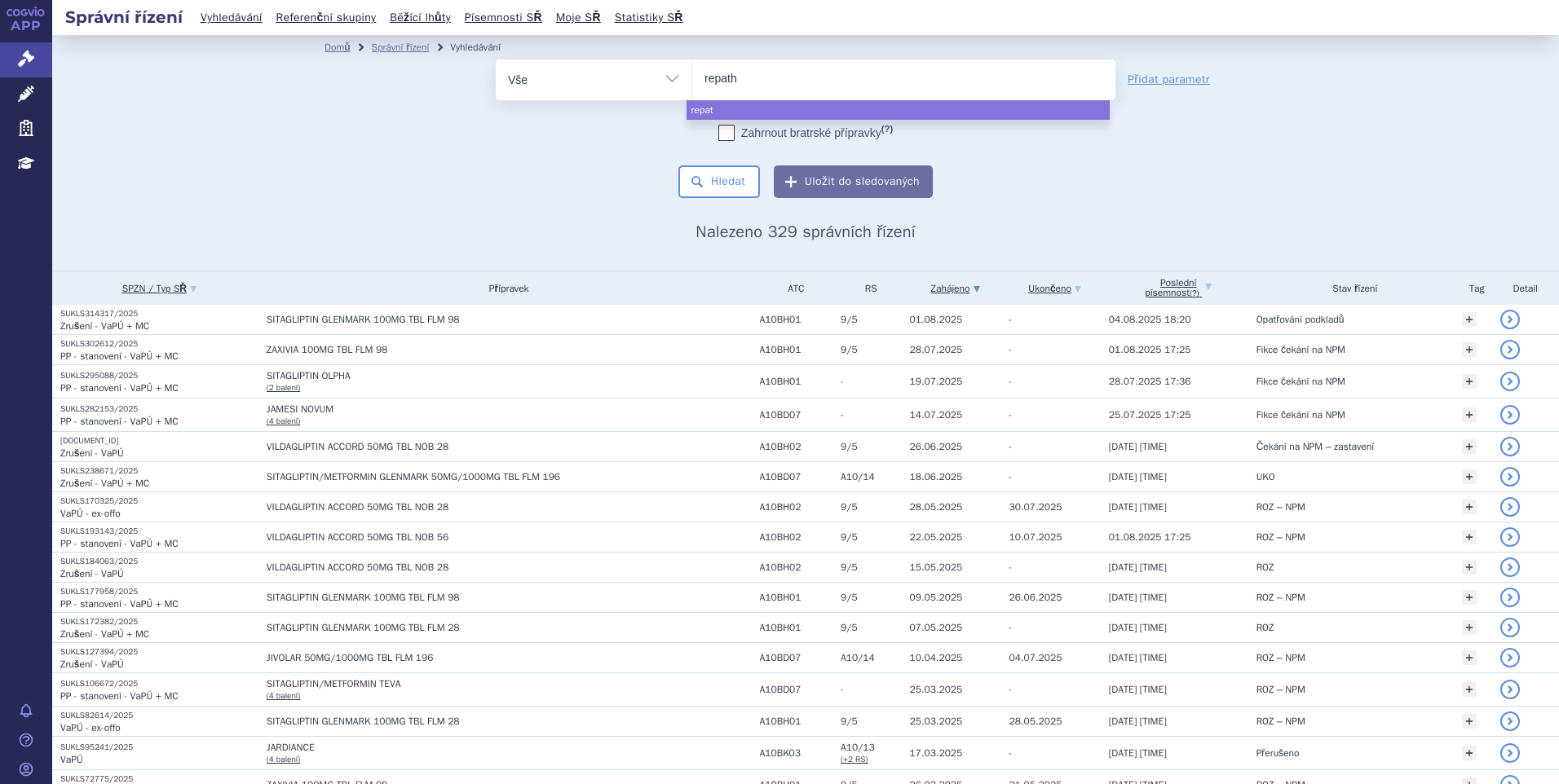 type on "repatha" 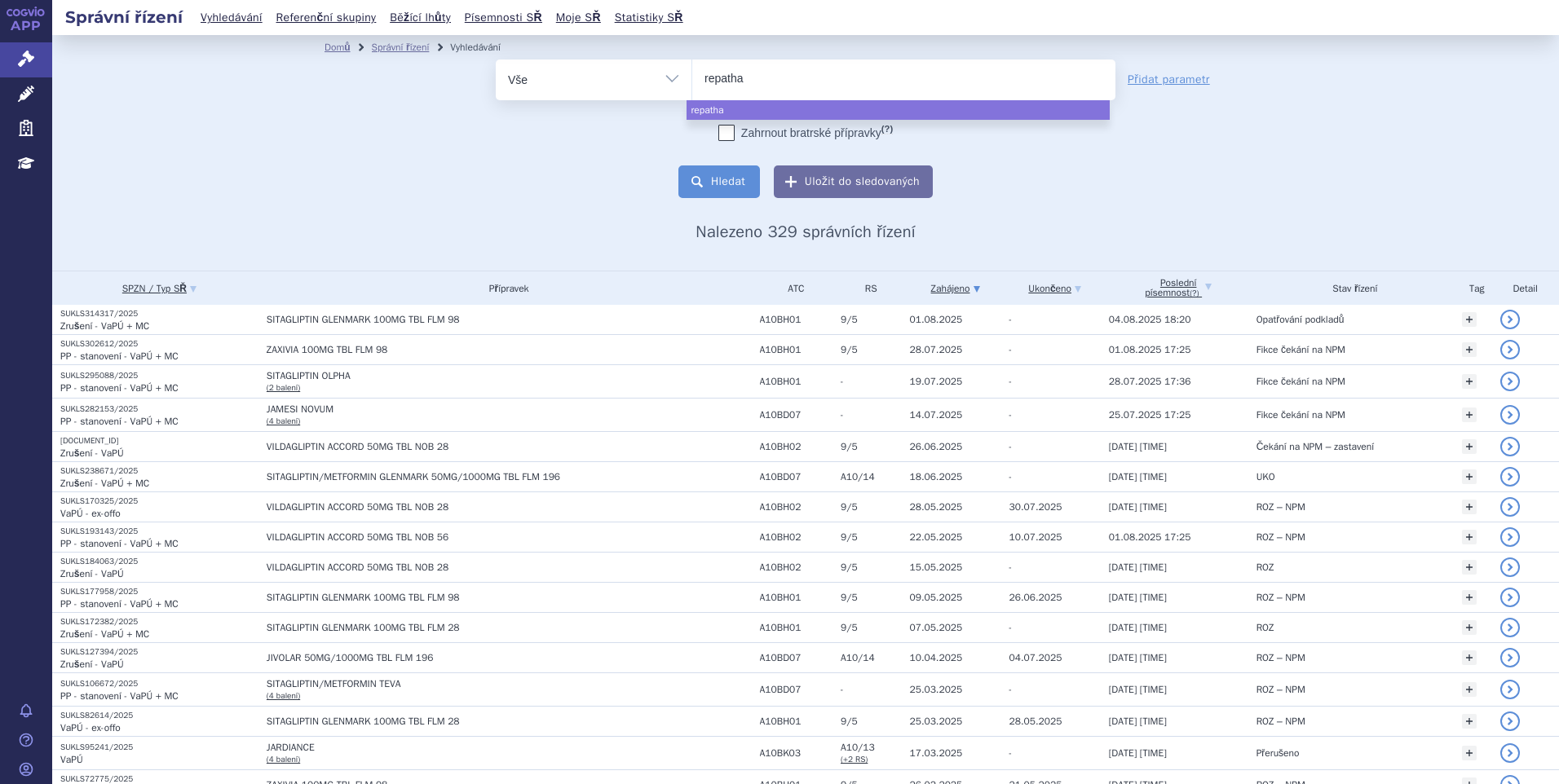 select on "repatha" 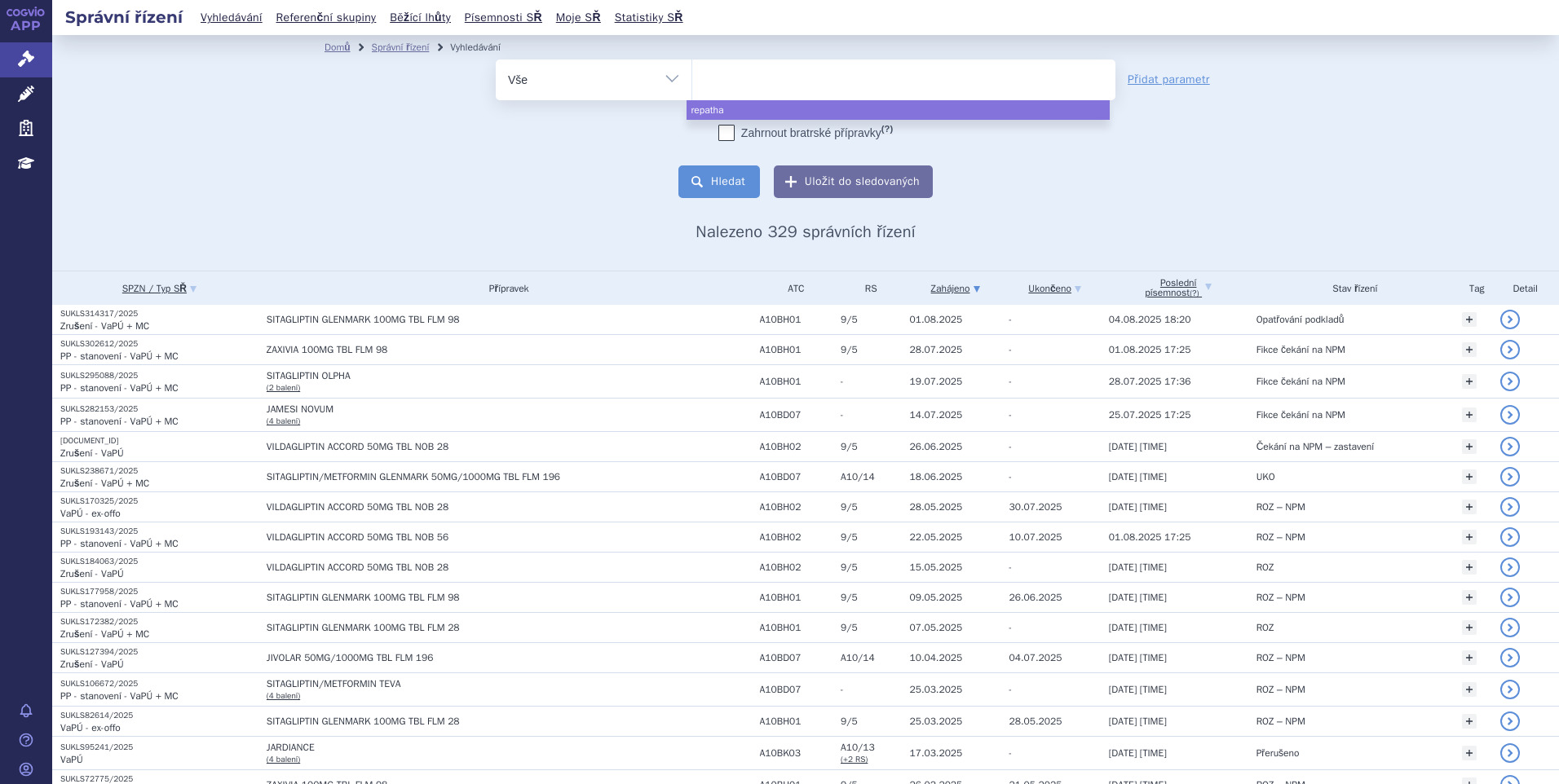 click on "Hledat" at bounding box center [719, 182] 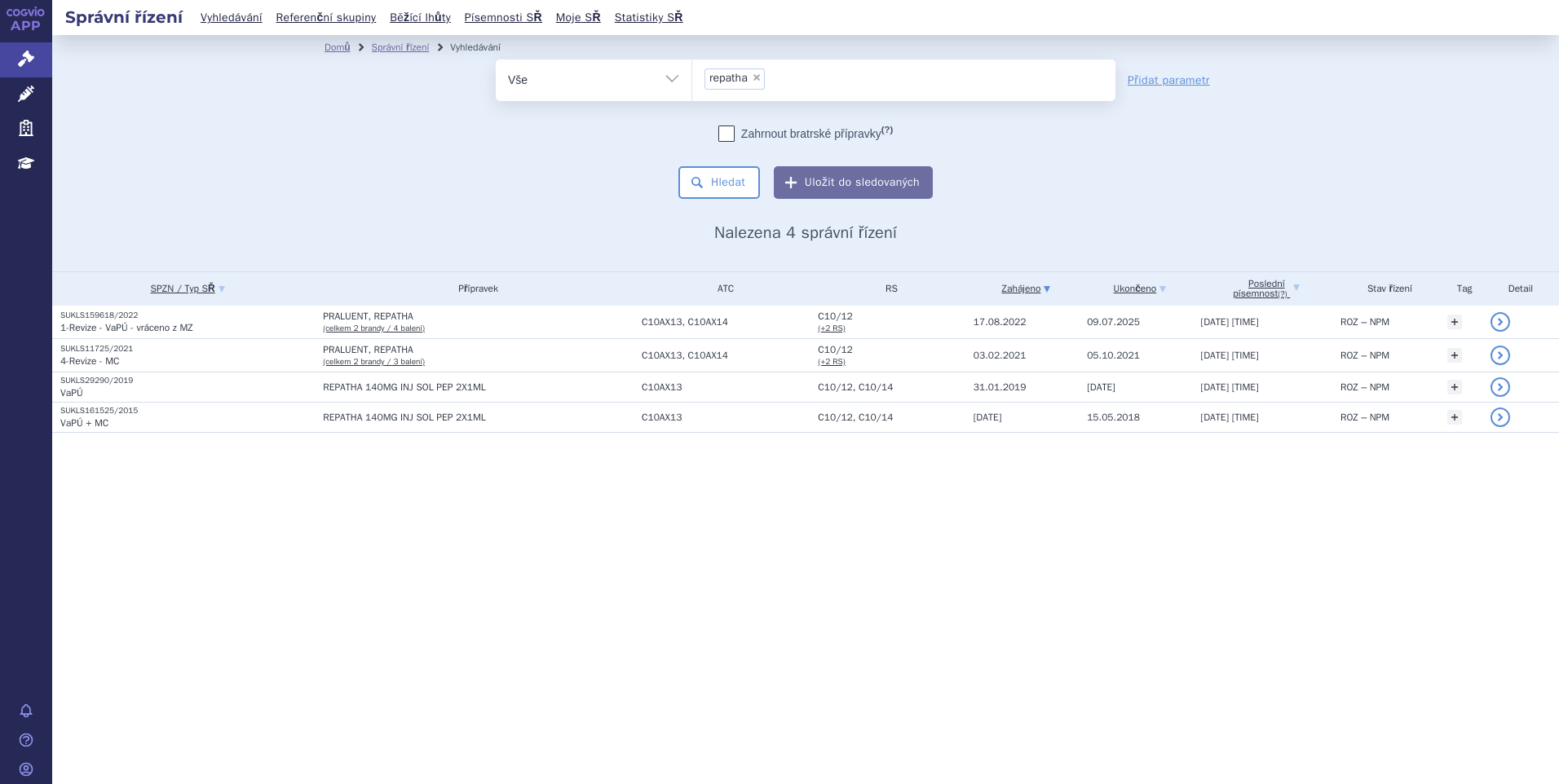scroll, scrollTop: 0, scrollLeft: 0, axis: both 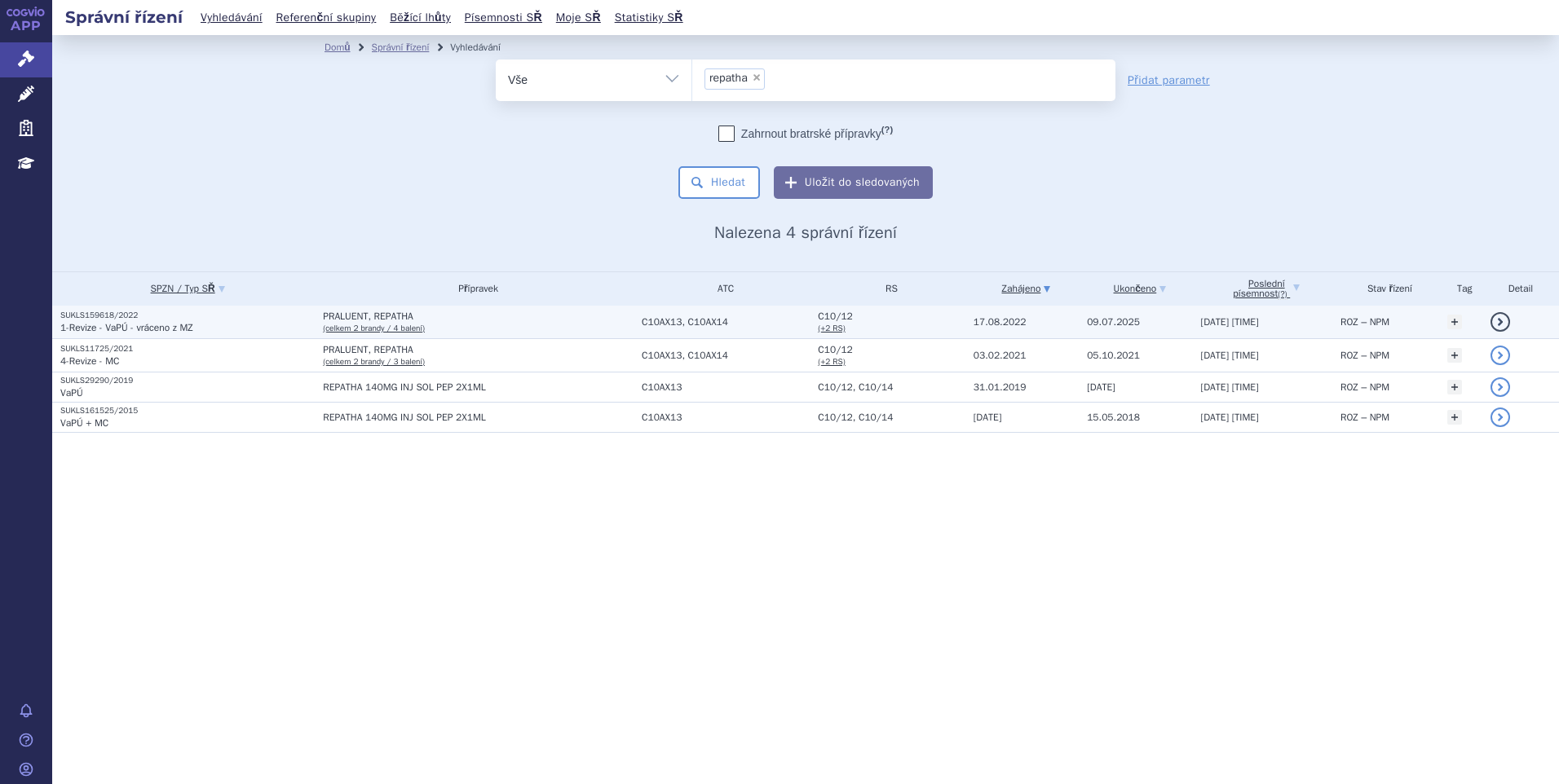 click on "1-Revize - VaPÚ - vráceno z MZ" at bounding box center [126, 328] 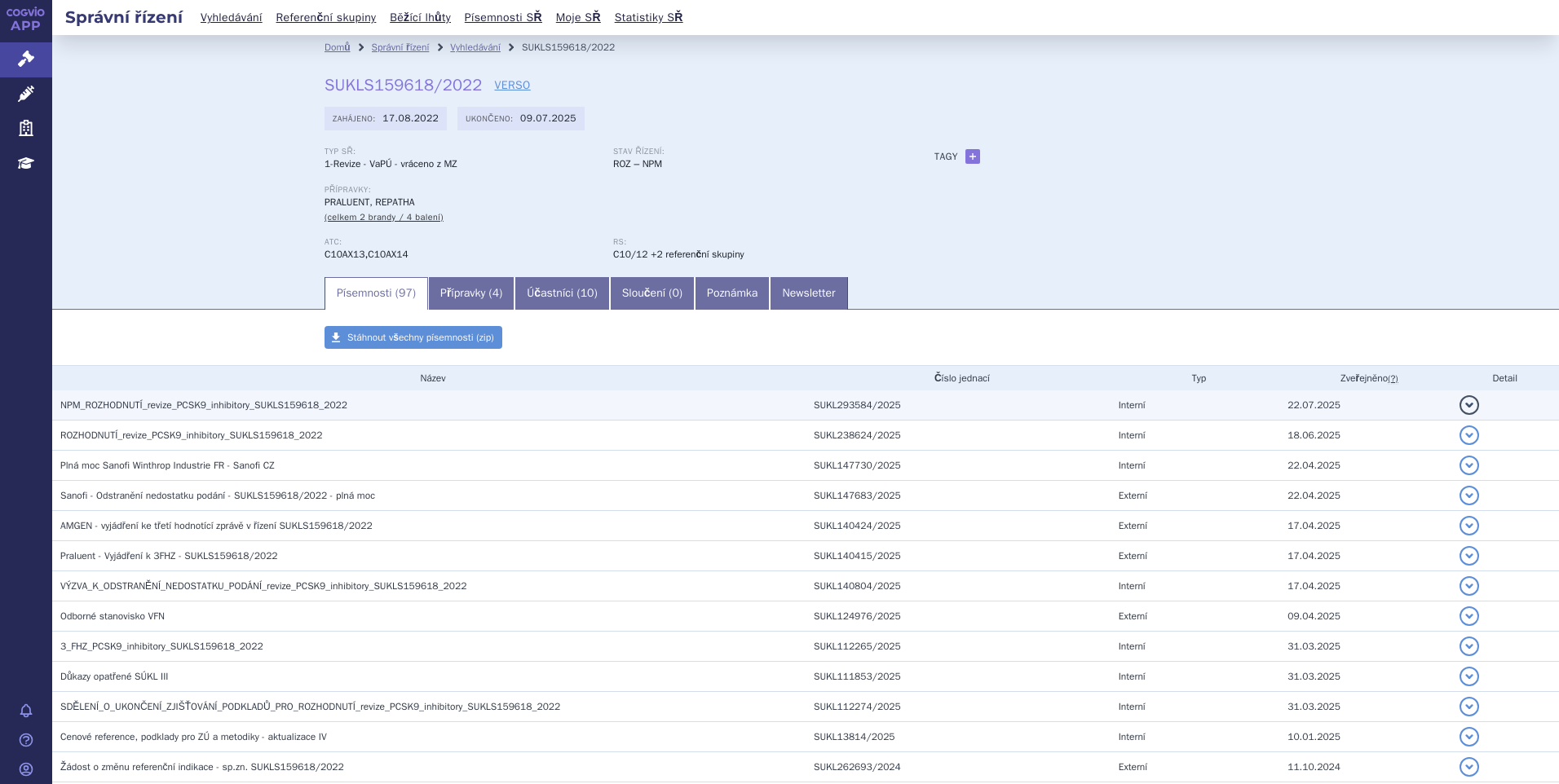 scroll, scrollTop: 0, scrollLeft: 0, axis: both 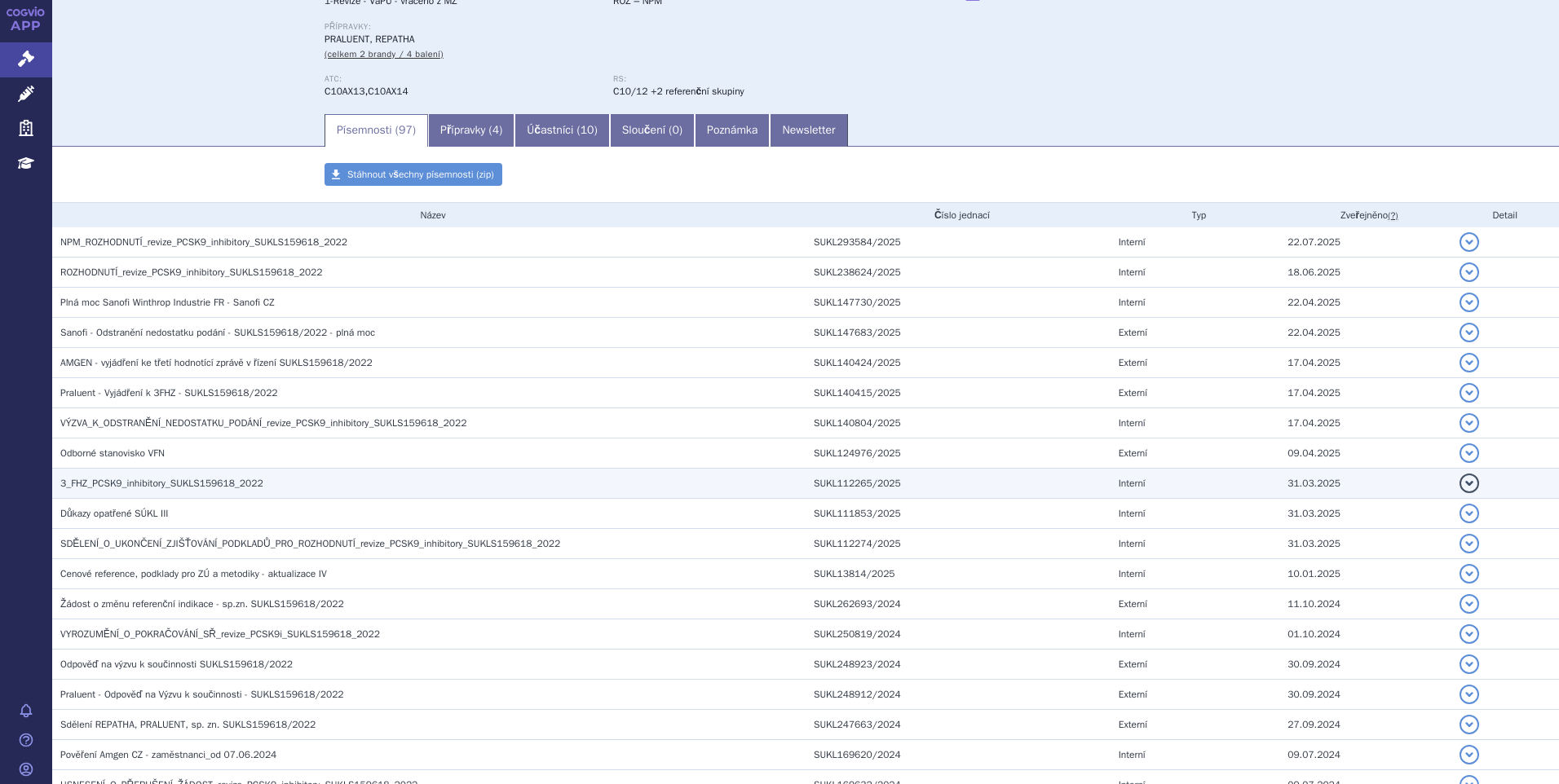 click on "3_FHZ_PCSK9_inhibitory_SUKLS159618_2022" at bounding box center (161, 483) 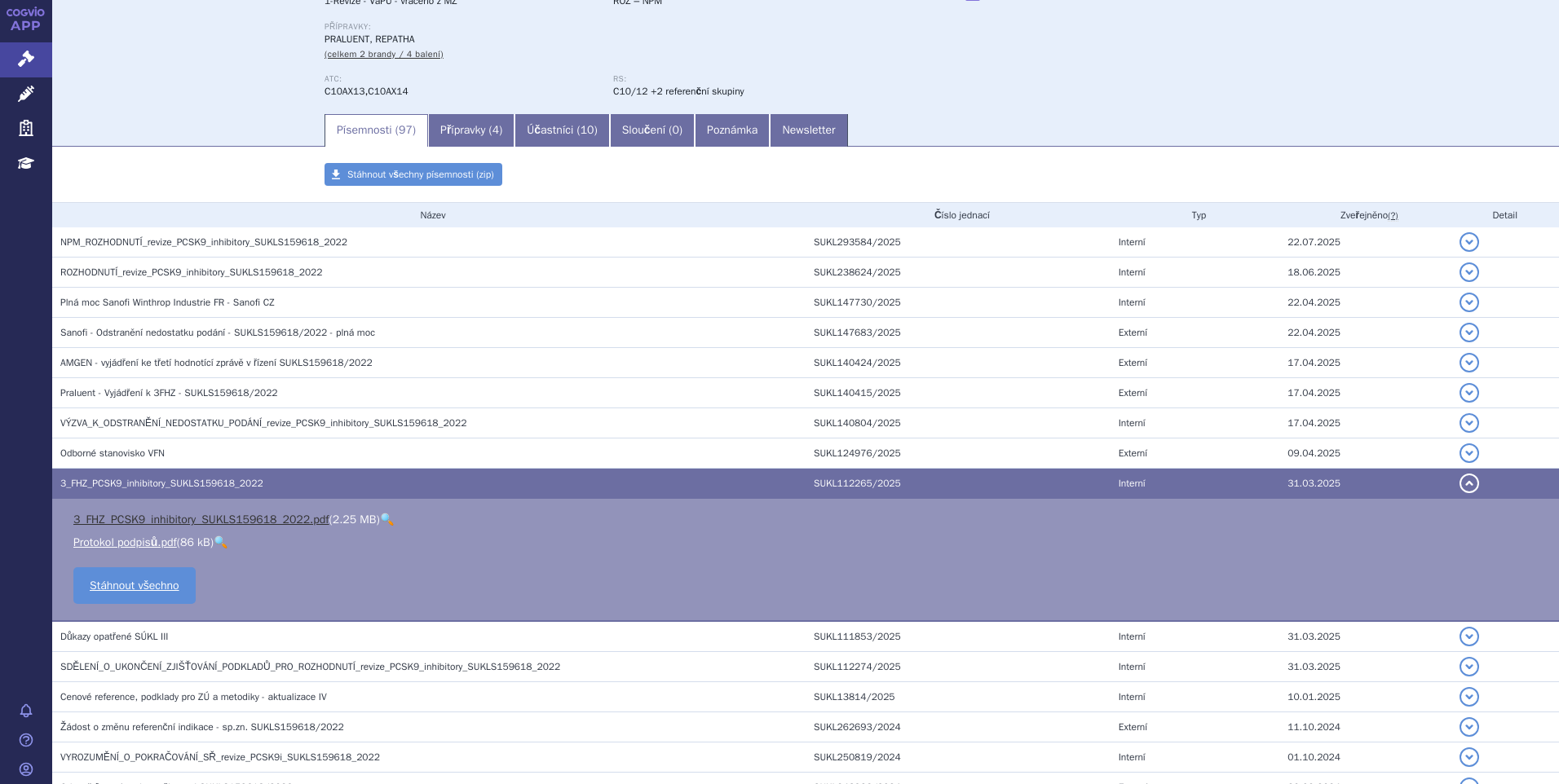 click on "3_FHZ_PCSK9_inhibitory_SUKLS159618_2022.pdf" at bounding box center (201, 519) 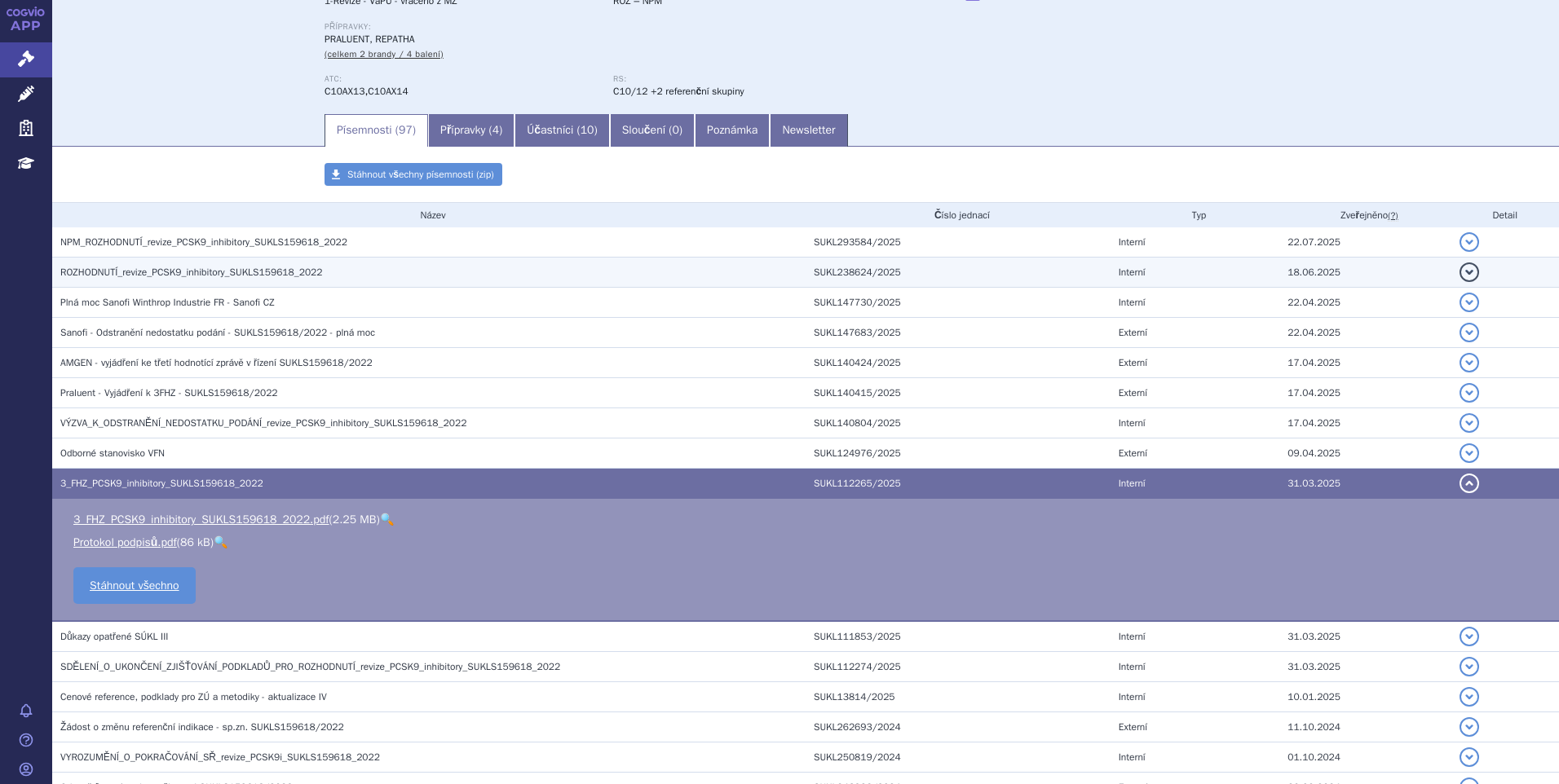 click on "ROZHODNUTÍ_revize_PCSK9_inhibitory_SUKLS159618_2022" at bounding box center (192, 272) 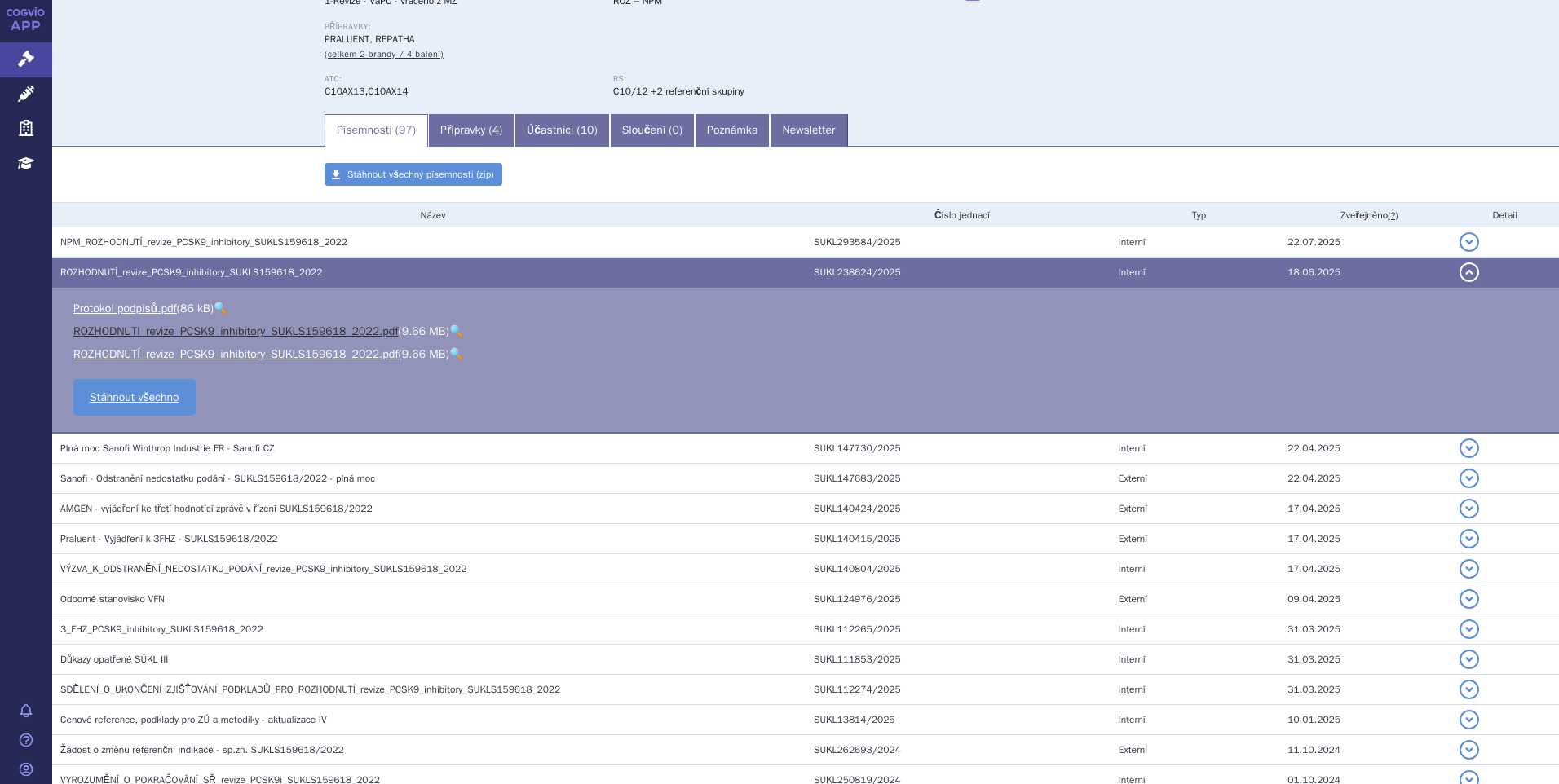 click on "ROZHODNUTI_revize_PCSK9_inhibitory_SUKLS159618_2022.pdf" at bounding box center [236, 331] 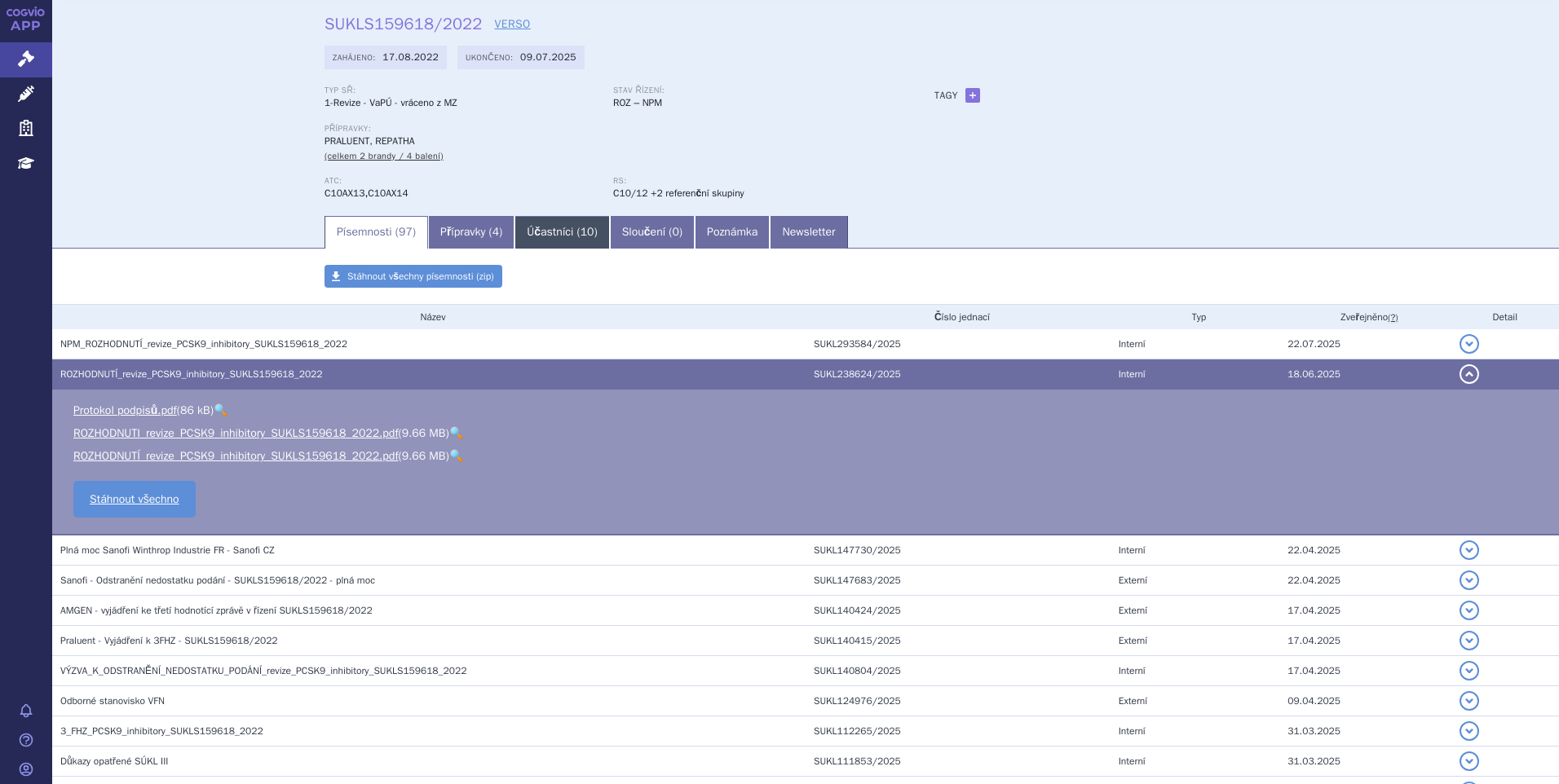 scroll, scrollTop: 0, scrollLeft: 0, axis: both 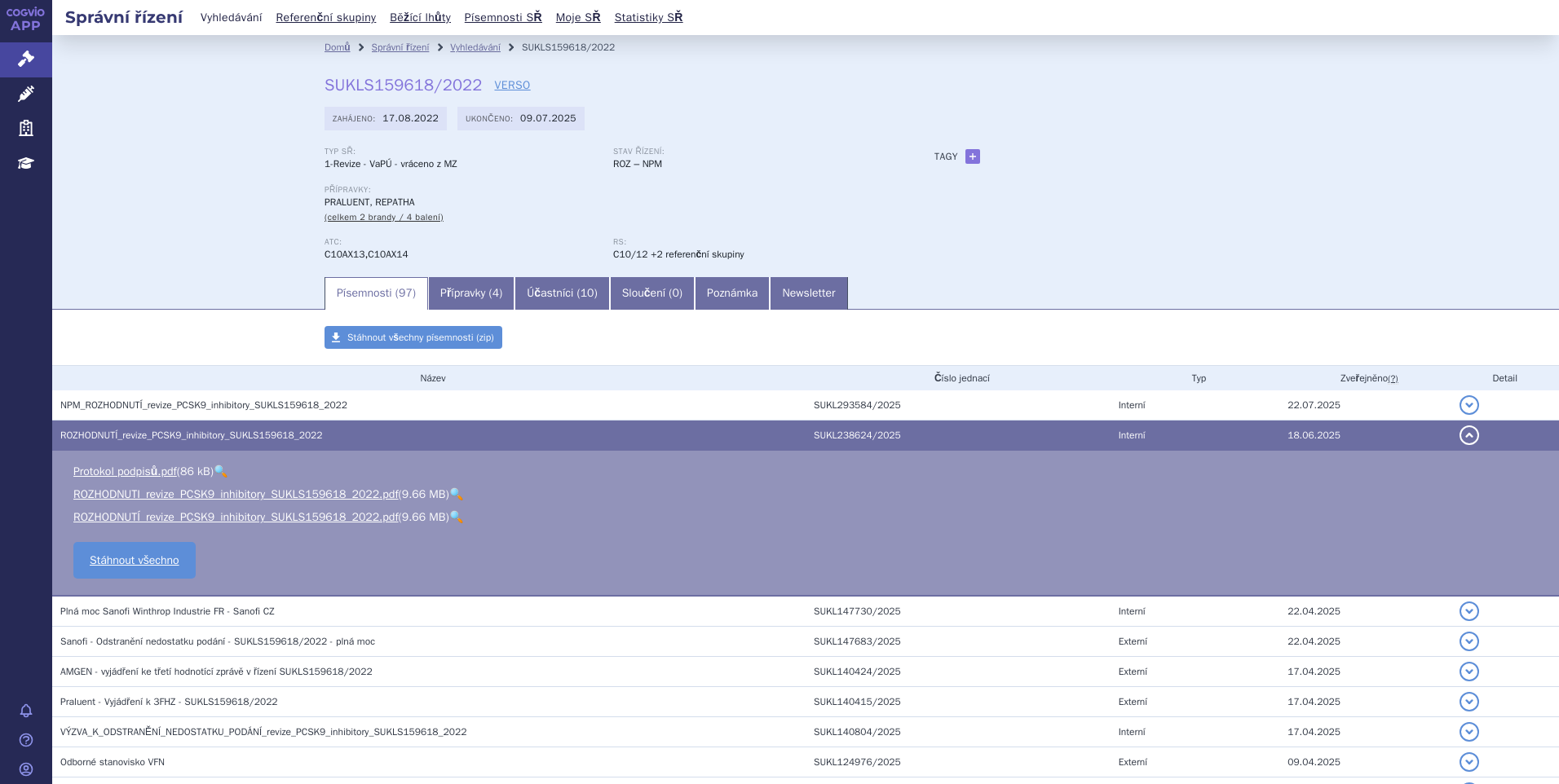 click on "Vyhledávání" at bounding box center [232, 17] 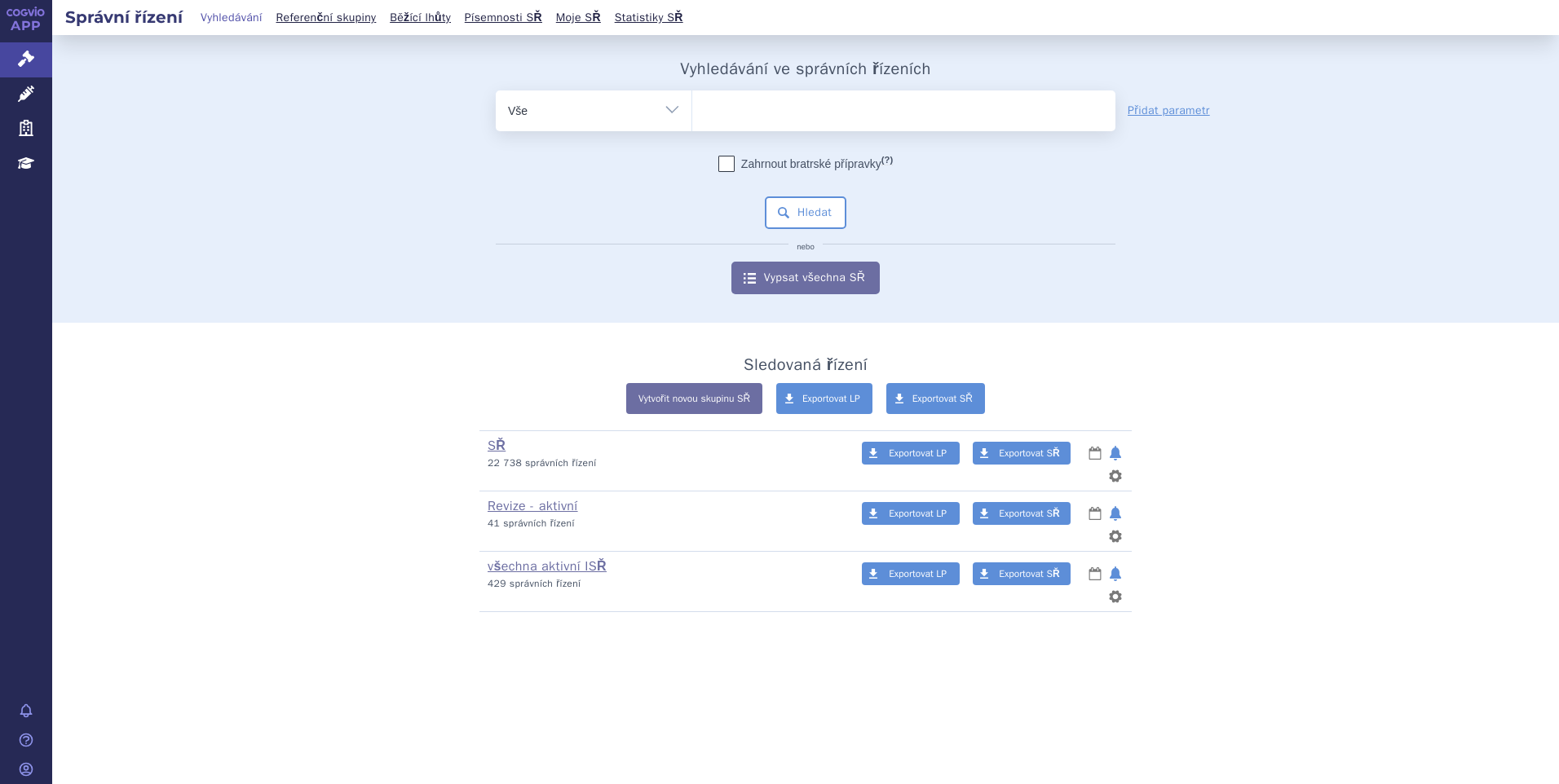 scroll, scrollTop: 0, scrollLeft: 0, axis: both 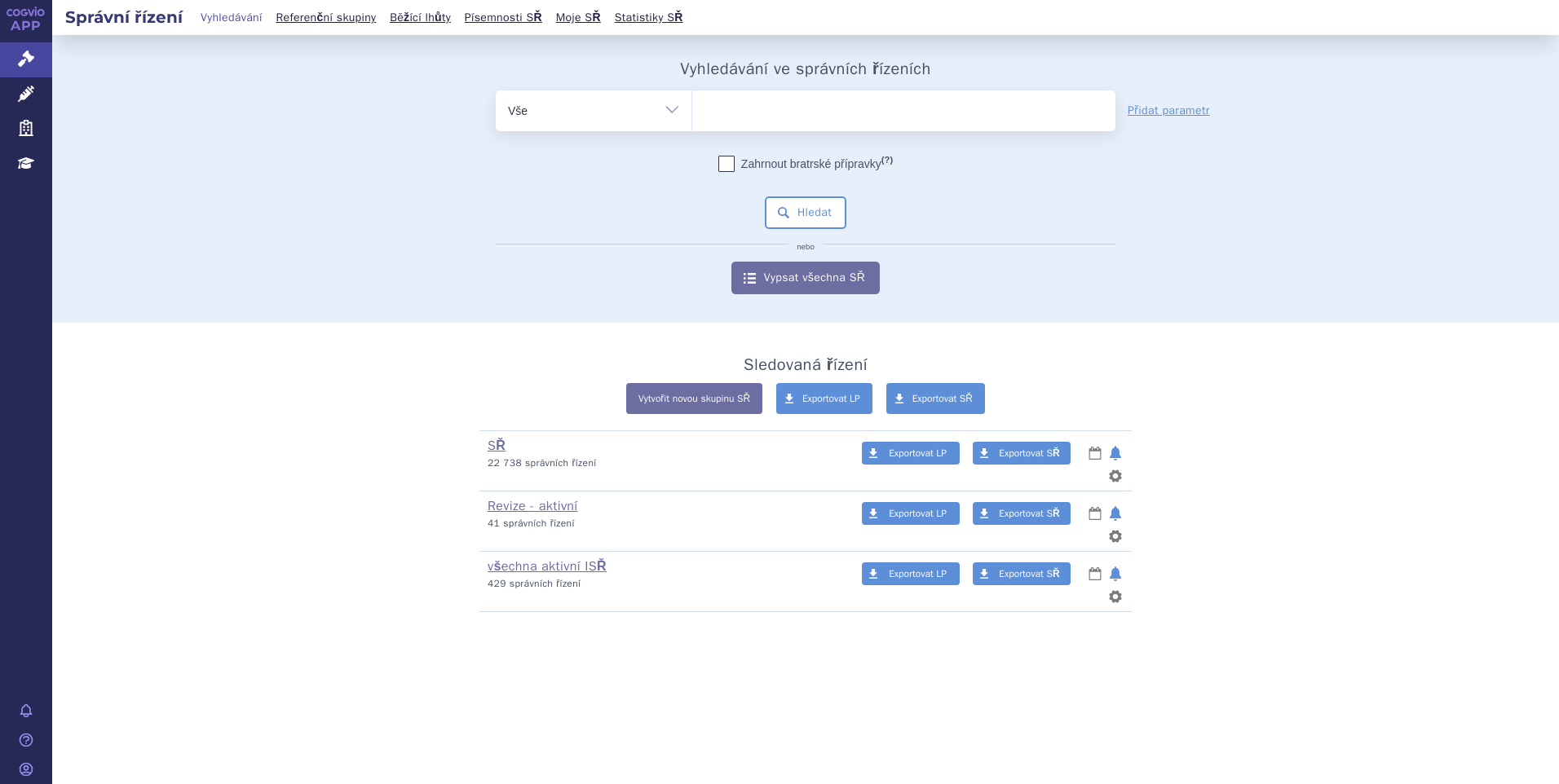 click at bounding box center [903, 108] 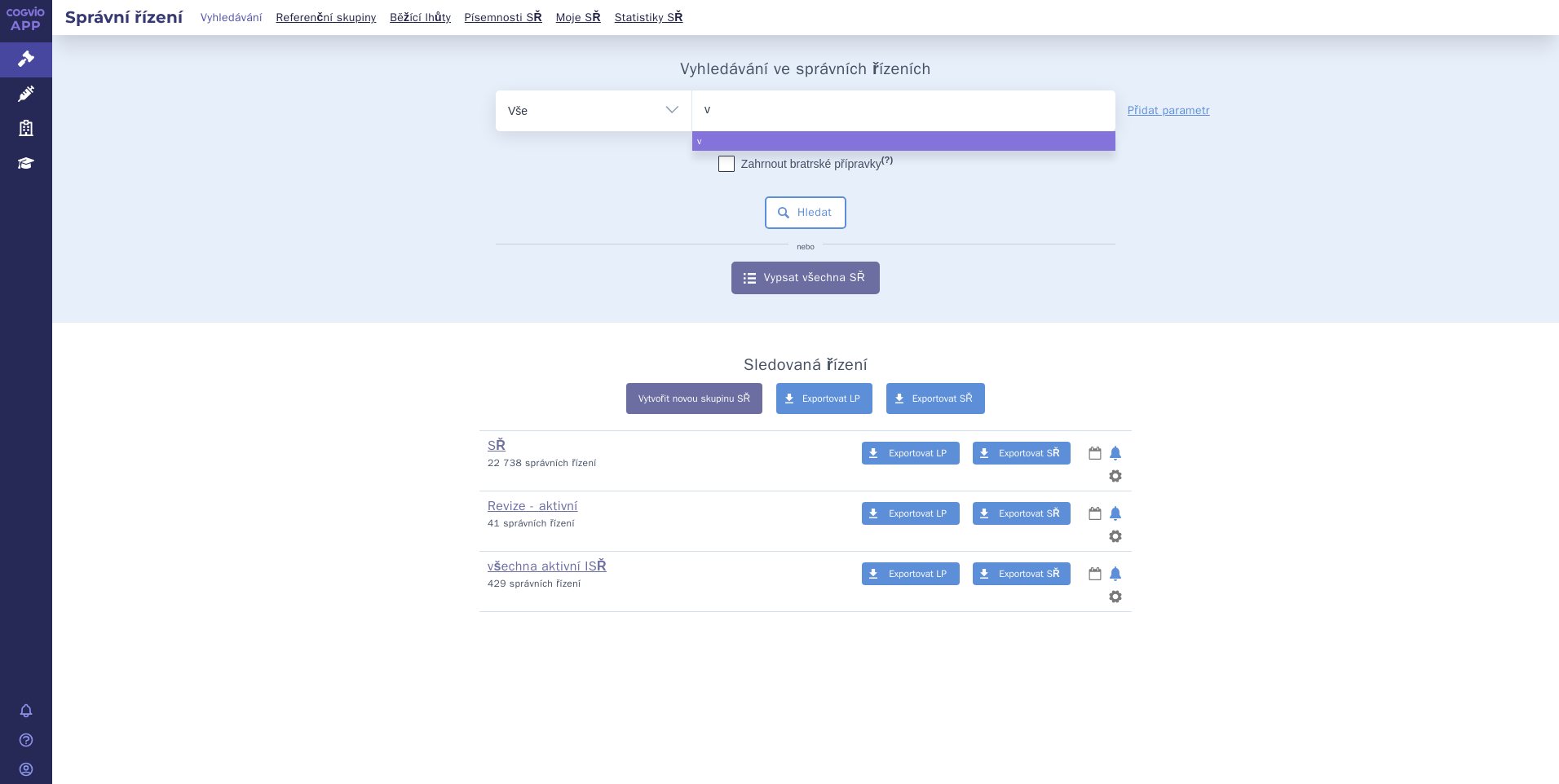 type on "vi" 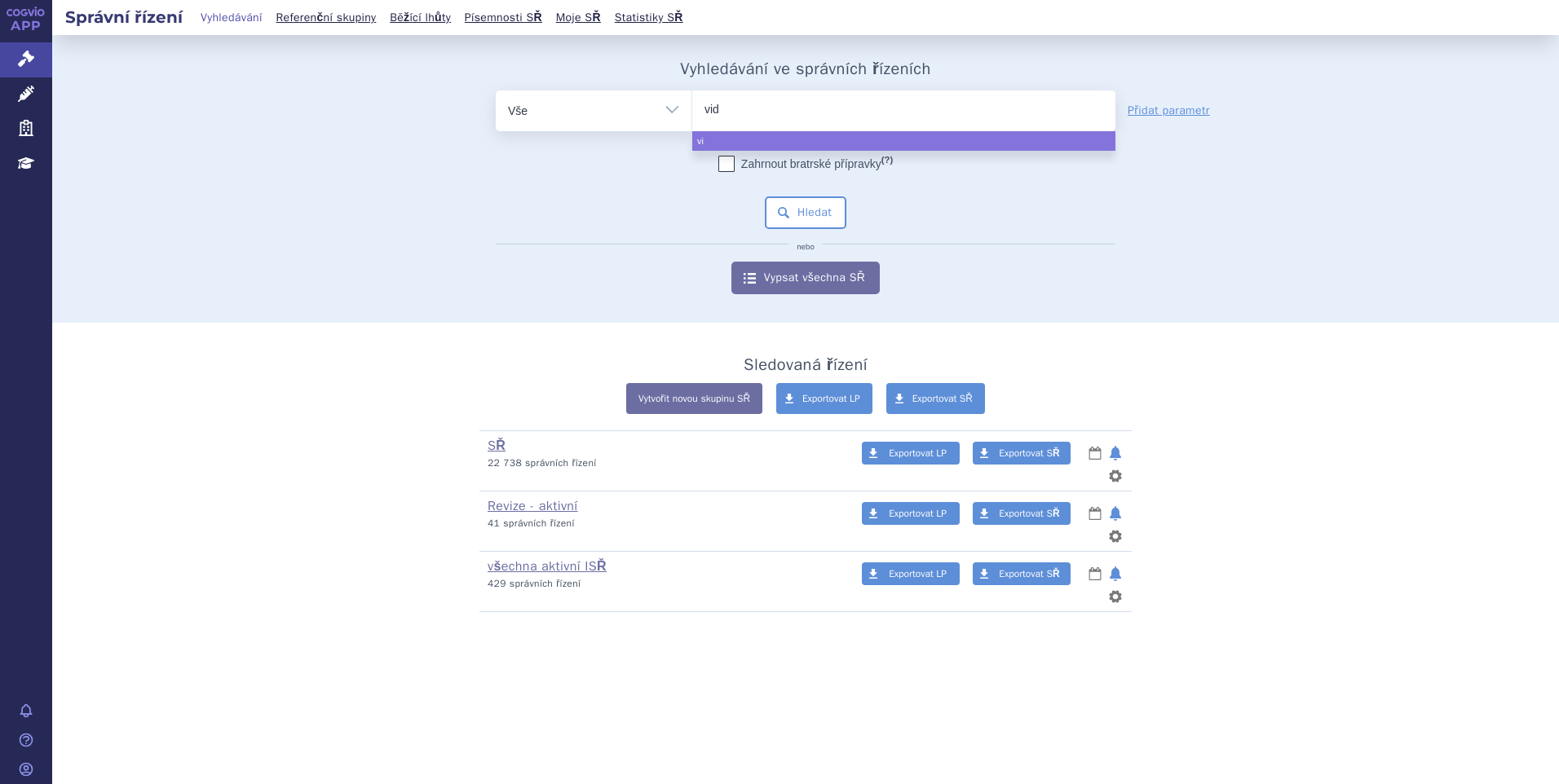 type on "vida" 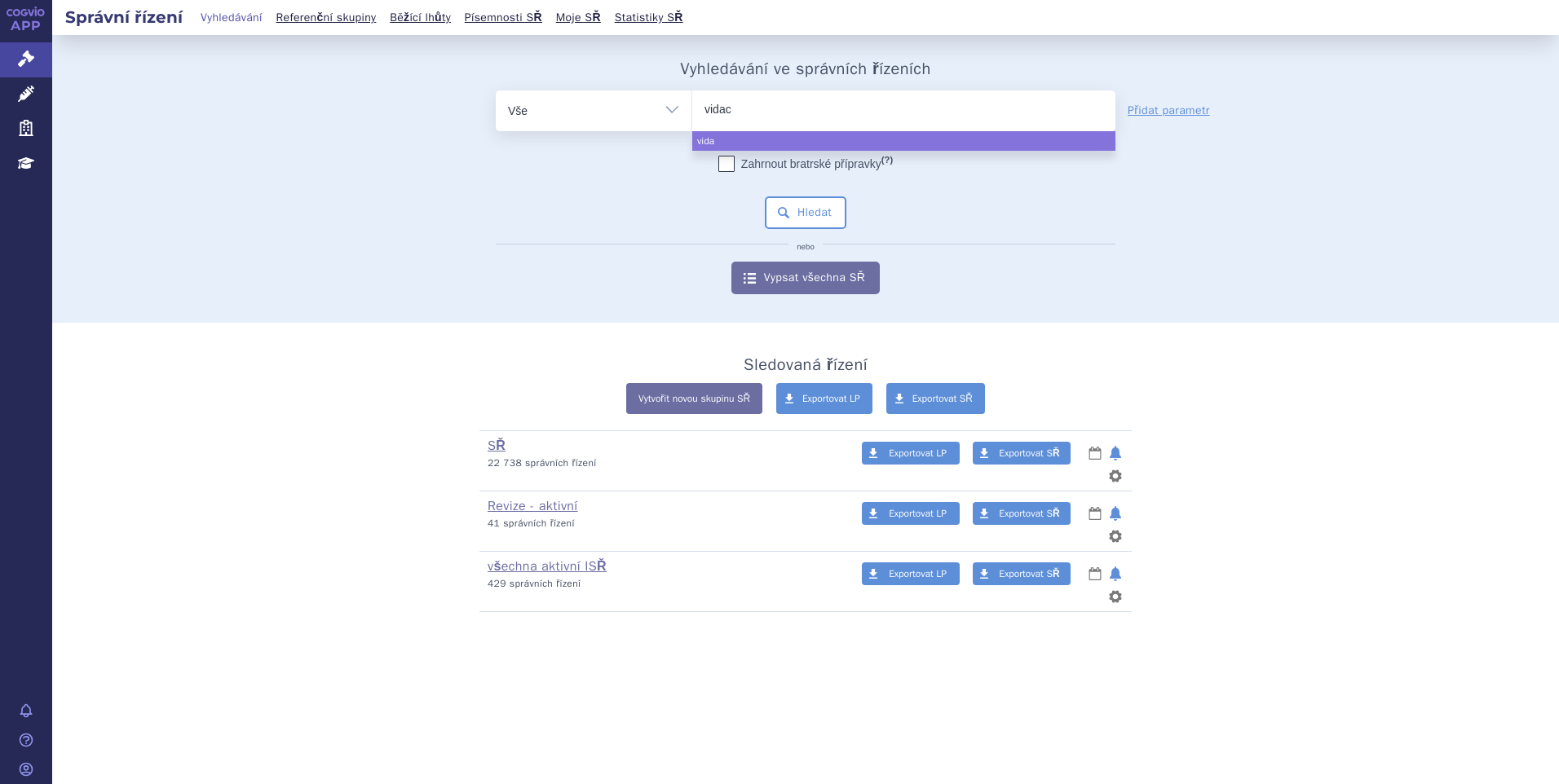 type on "vidacu" 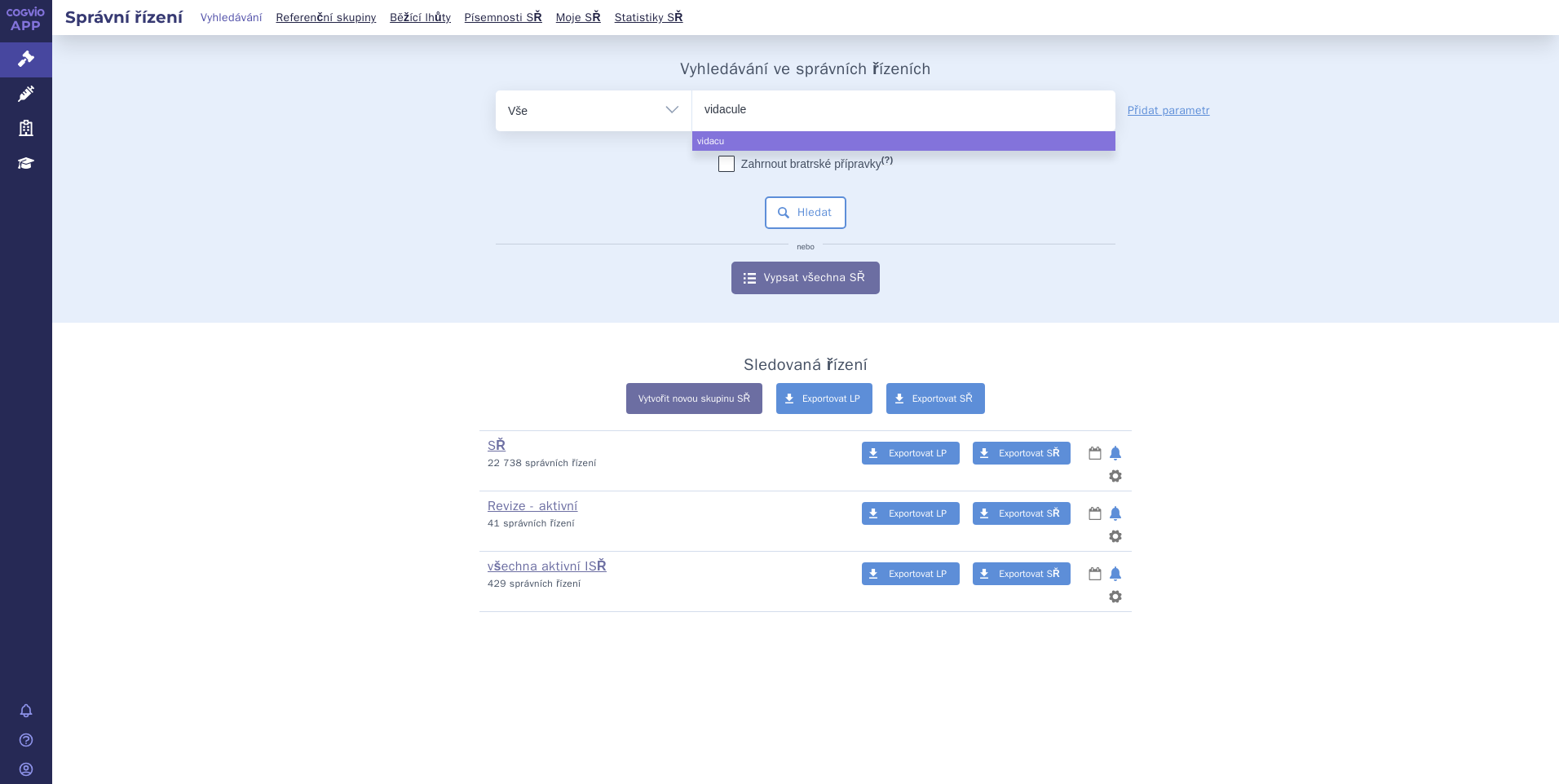type on "vidaculem" 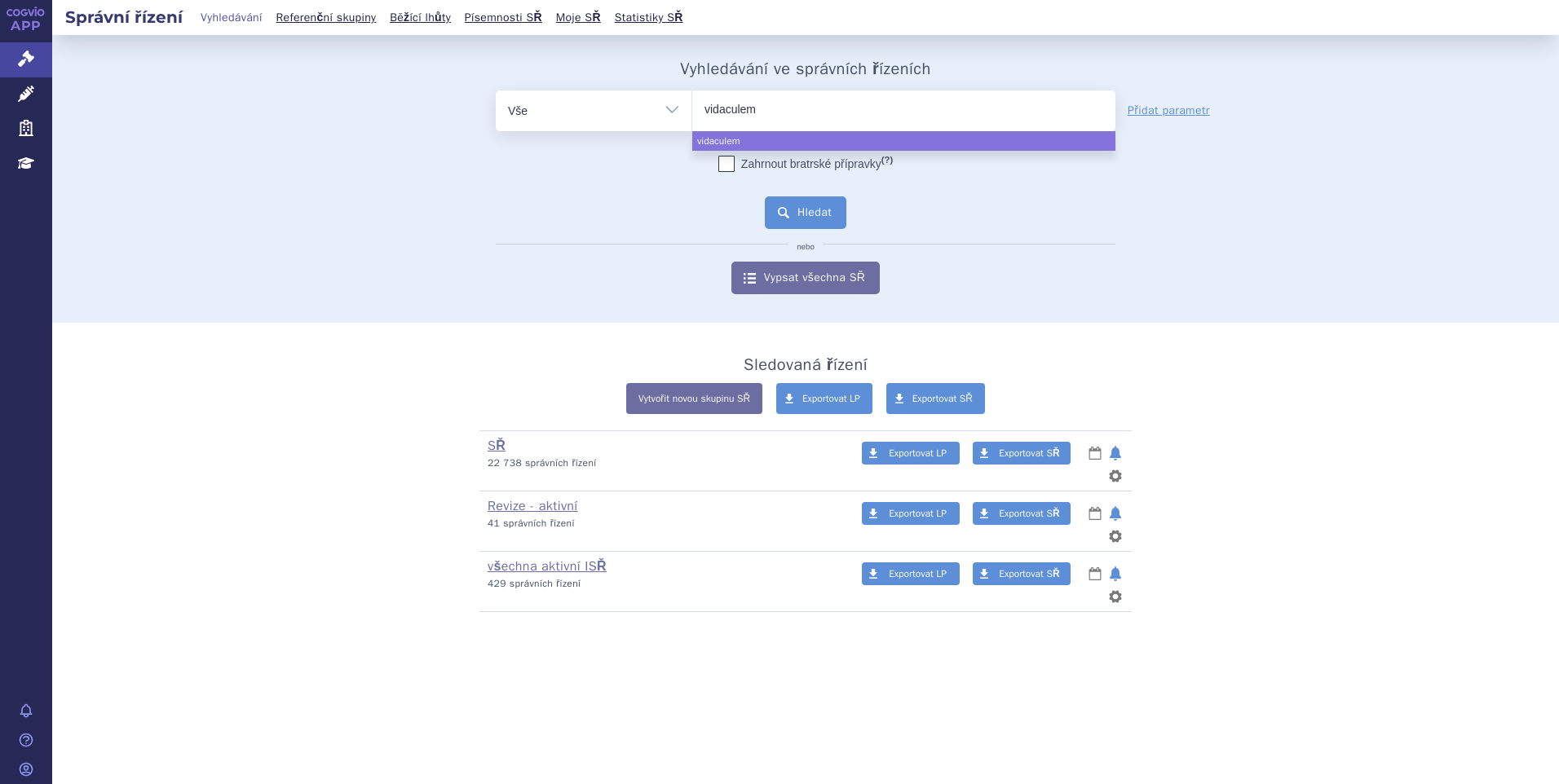 select on "vidaculem" 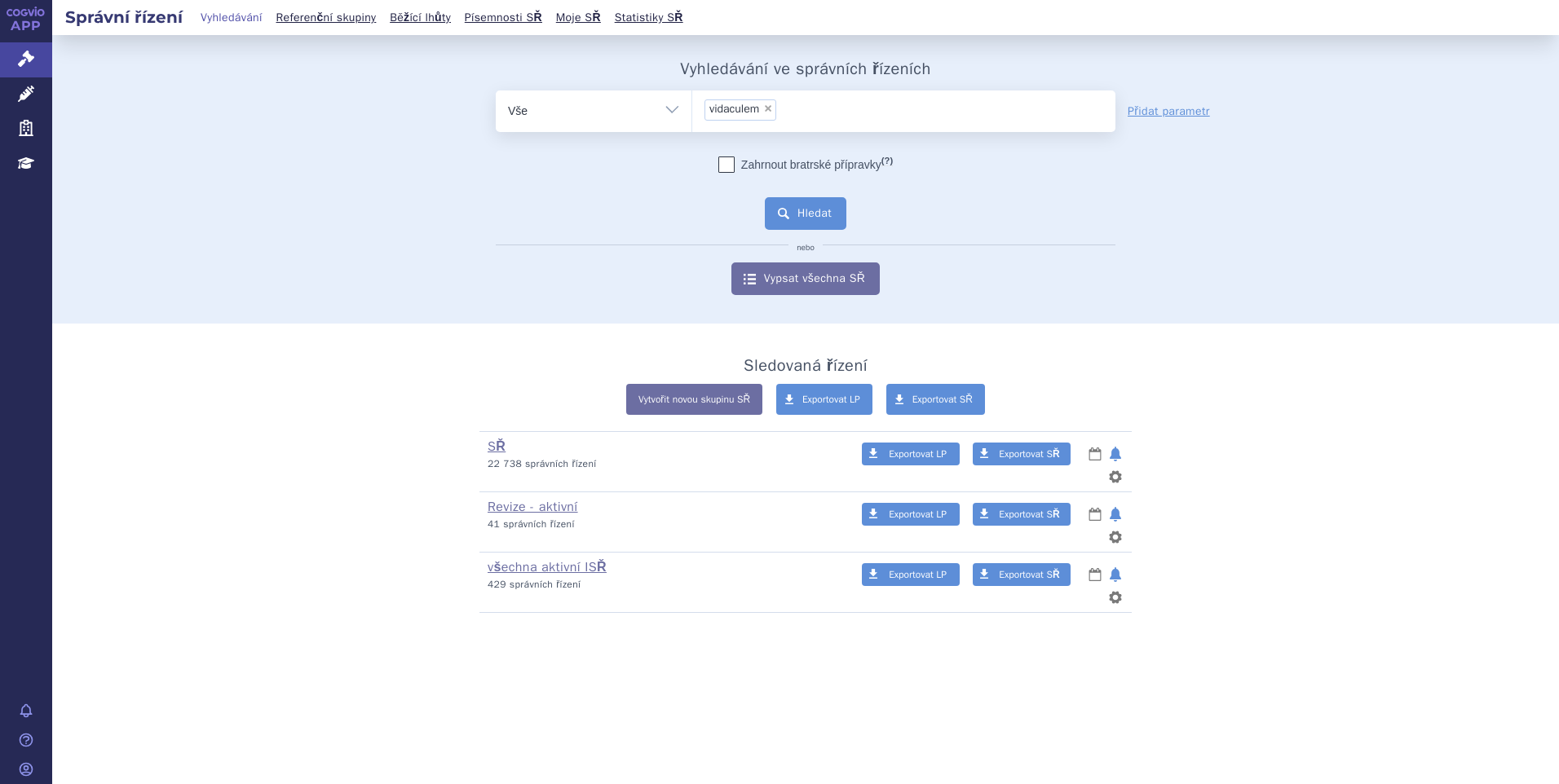 click on "Hledat" at bounding box center [806, 214] 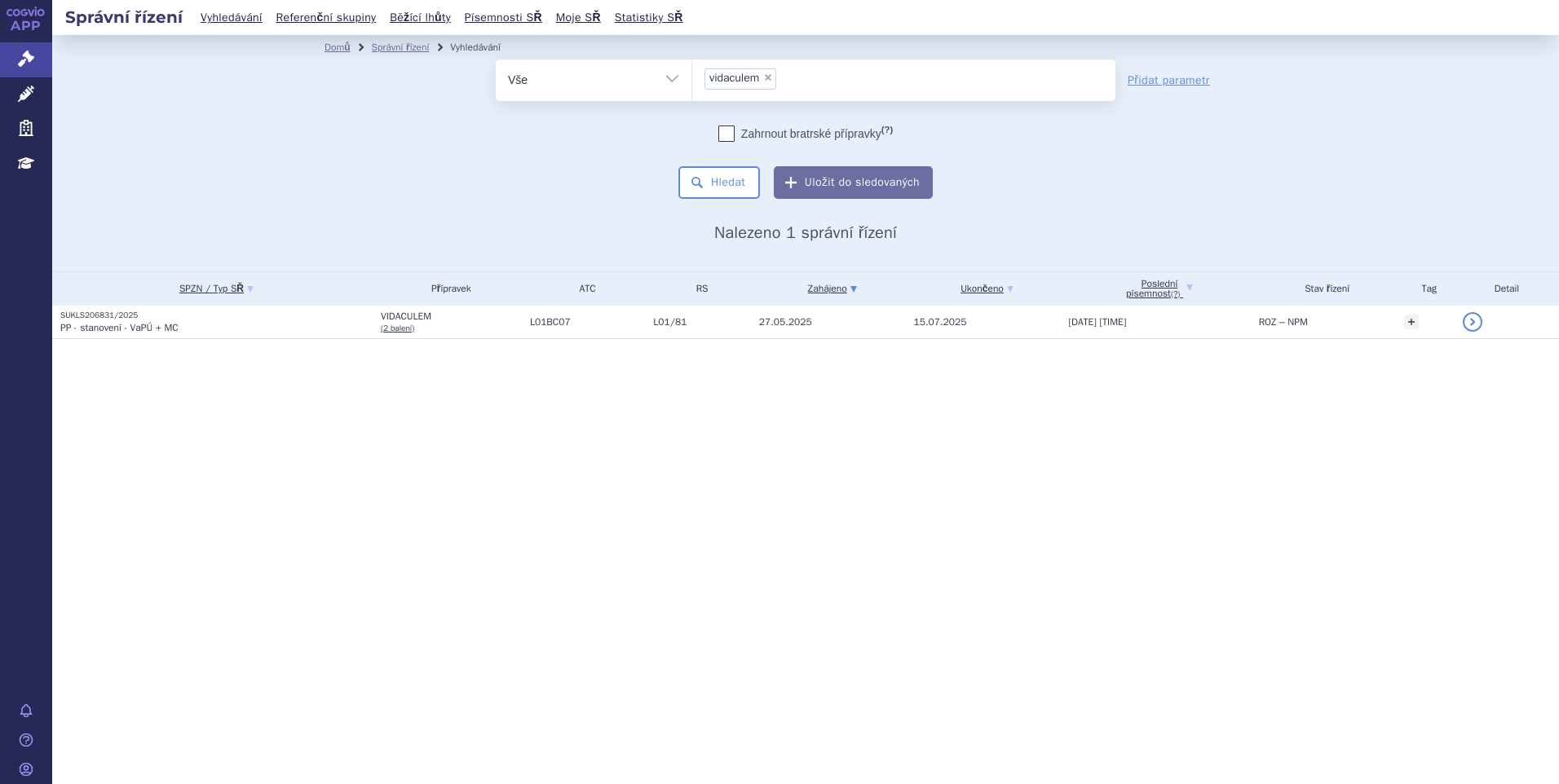scroll, scrollTop: 0, scrollLeft: 0, axis: both 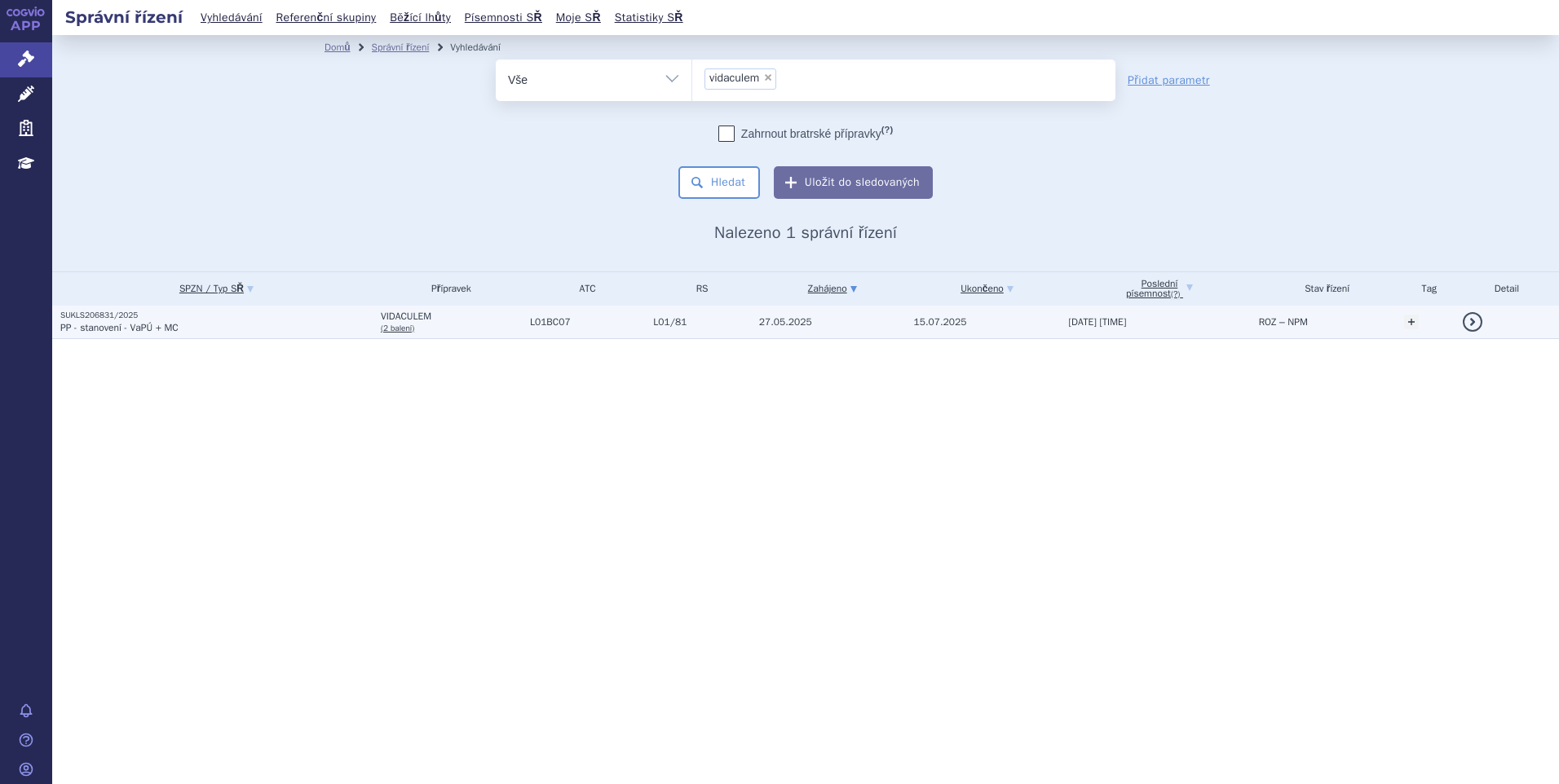 click on "PP - stanovení - VaPÚ + MC" at bounding box center (119, 328) 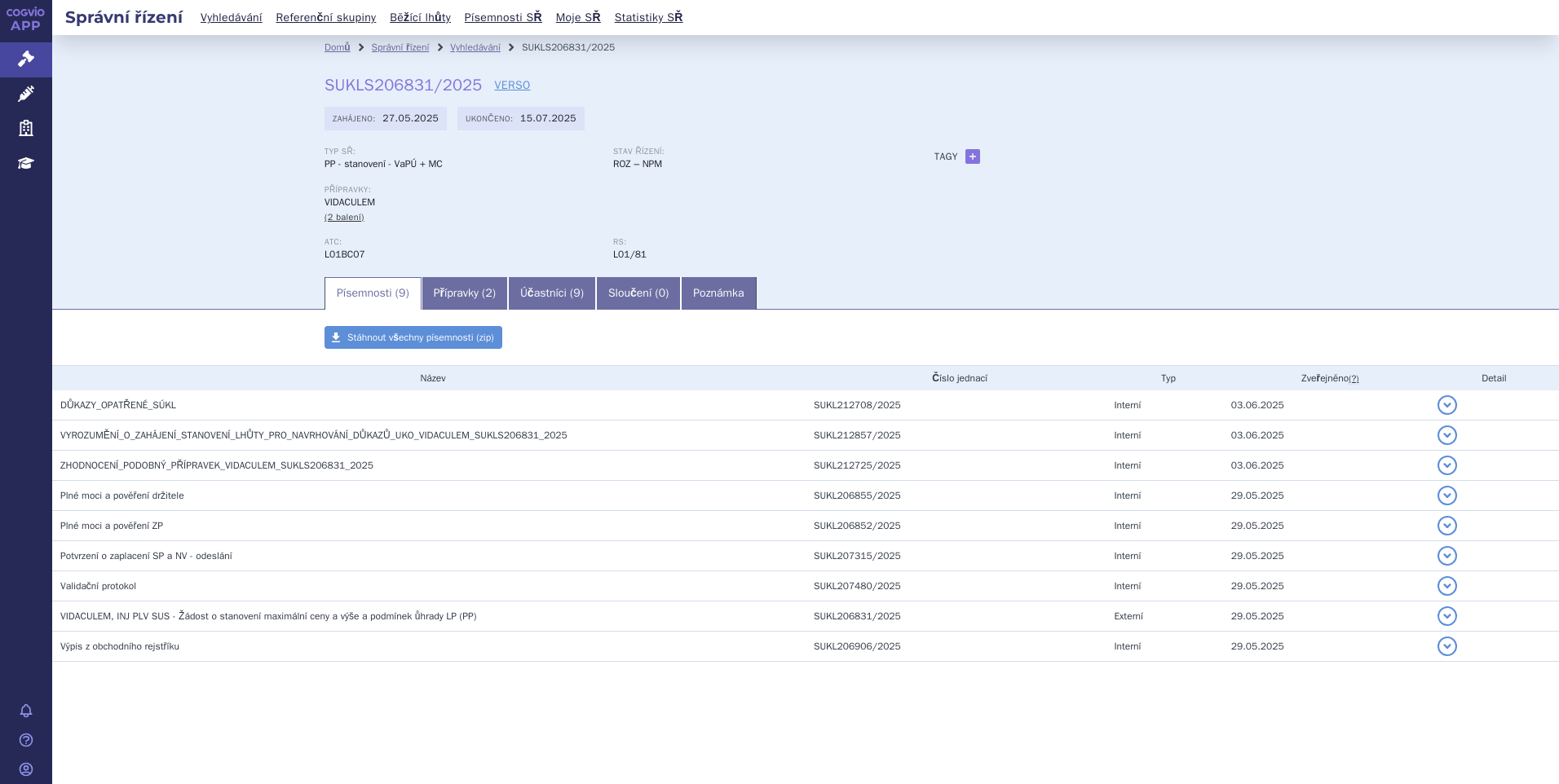 scroll, scrollTop: 0, scrollLeft: 0, axis: both 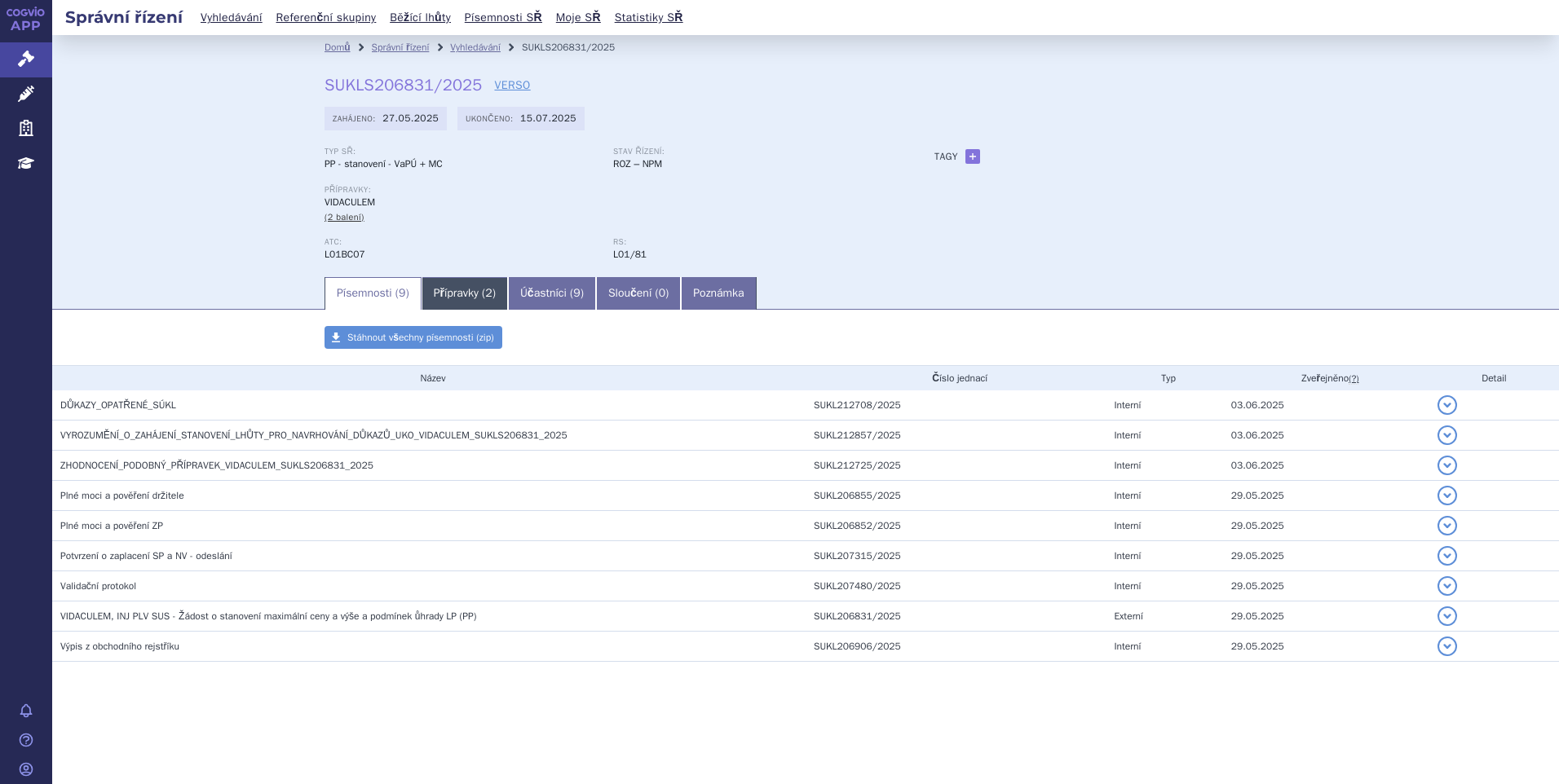 click on "Přípravky ( 2 )" at bounding box center [465, 293] 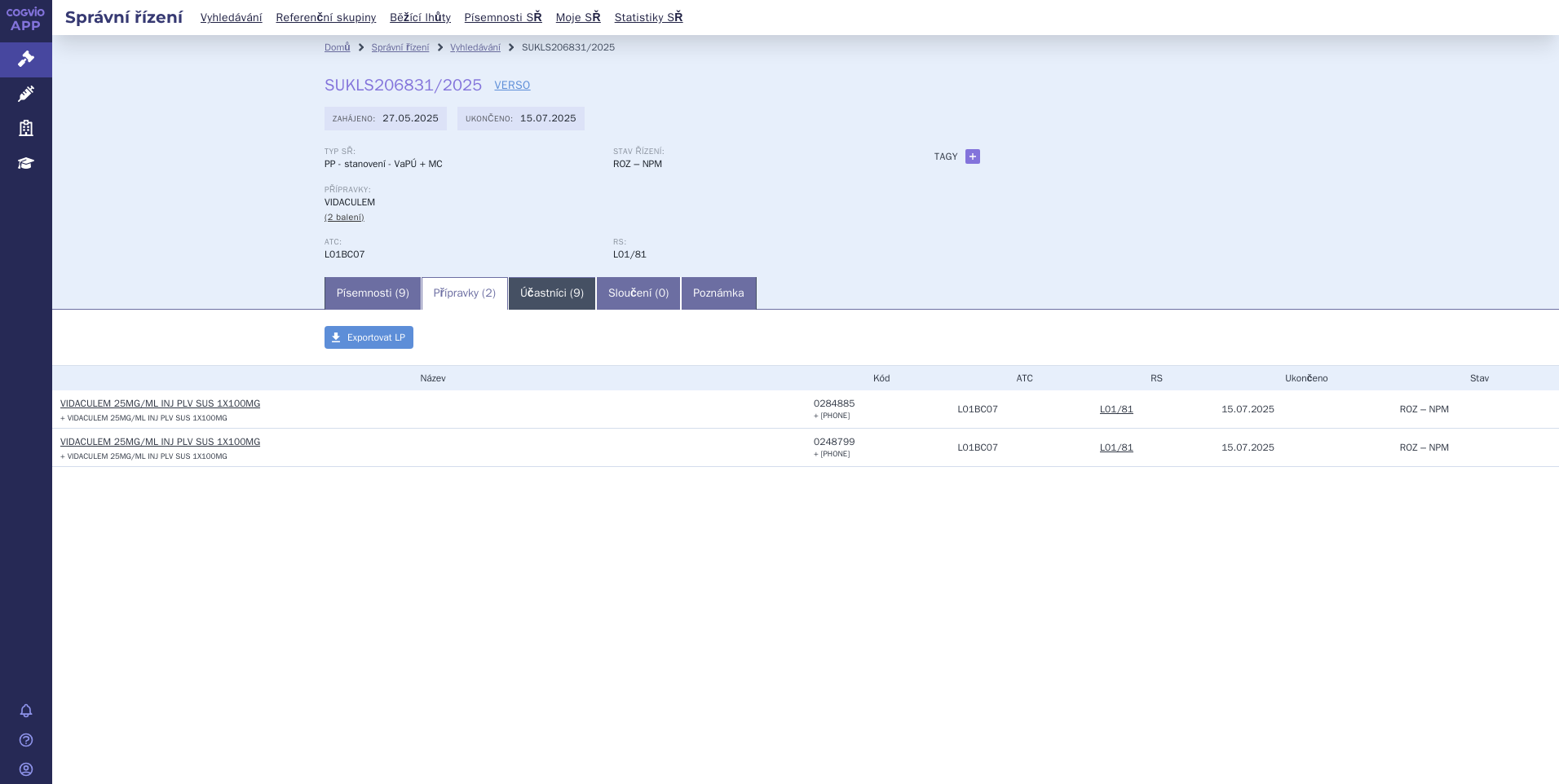 click on "Účastníci ( 9 )" at bounding box center (552, 293) 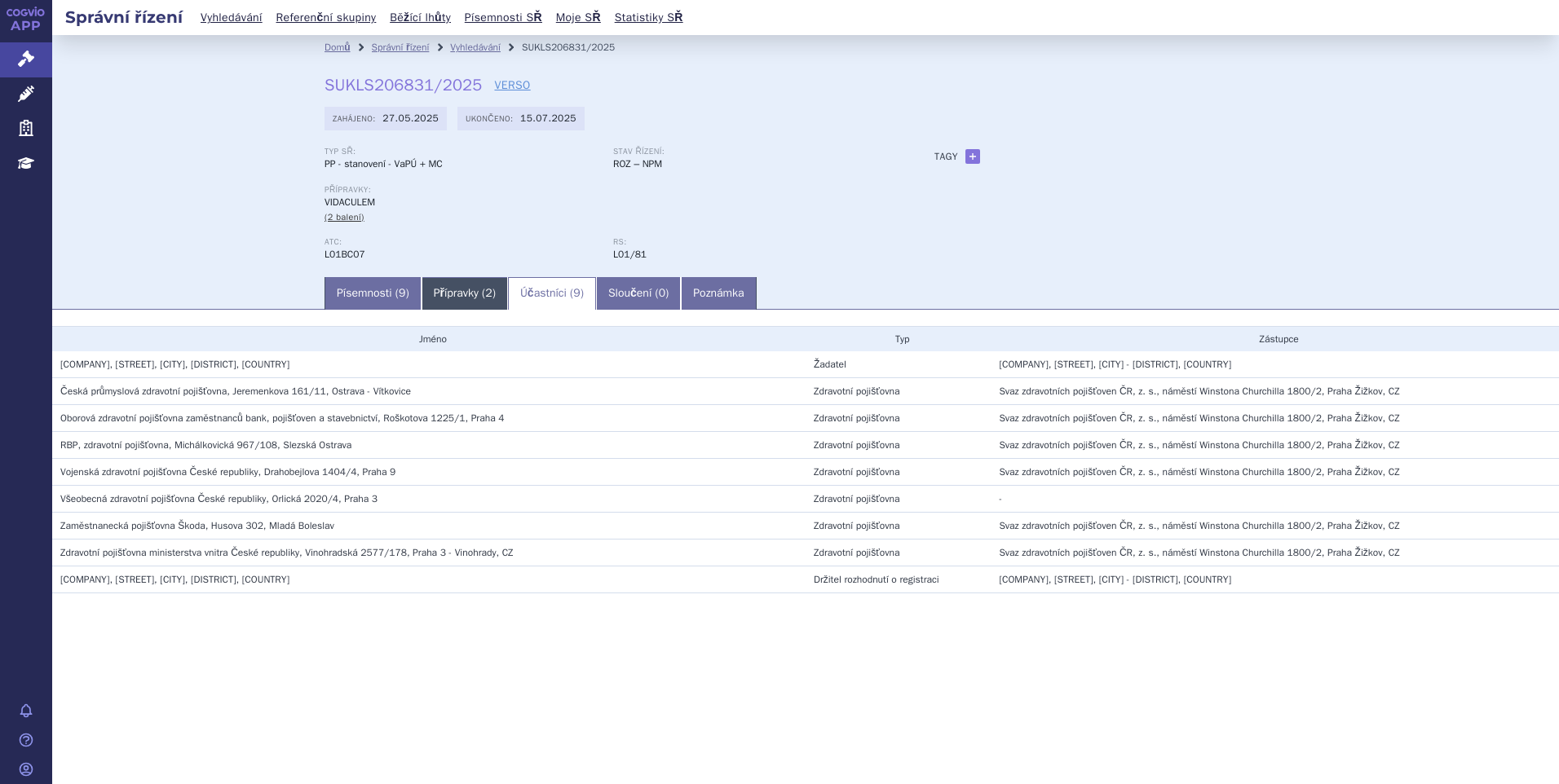 click on "Přípravky ( 2 )" at bounding box center (465, 293) 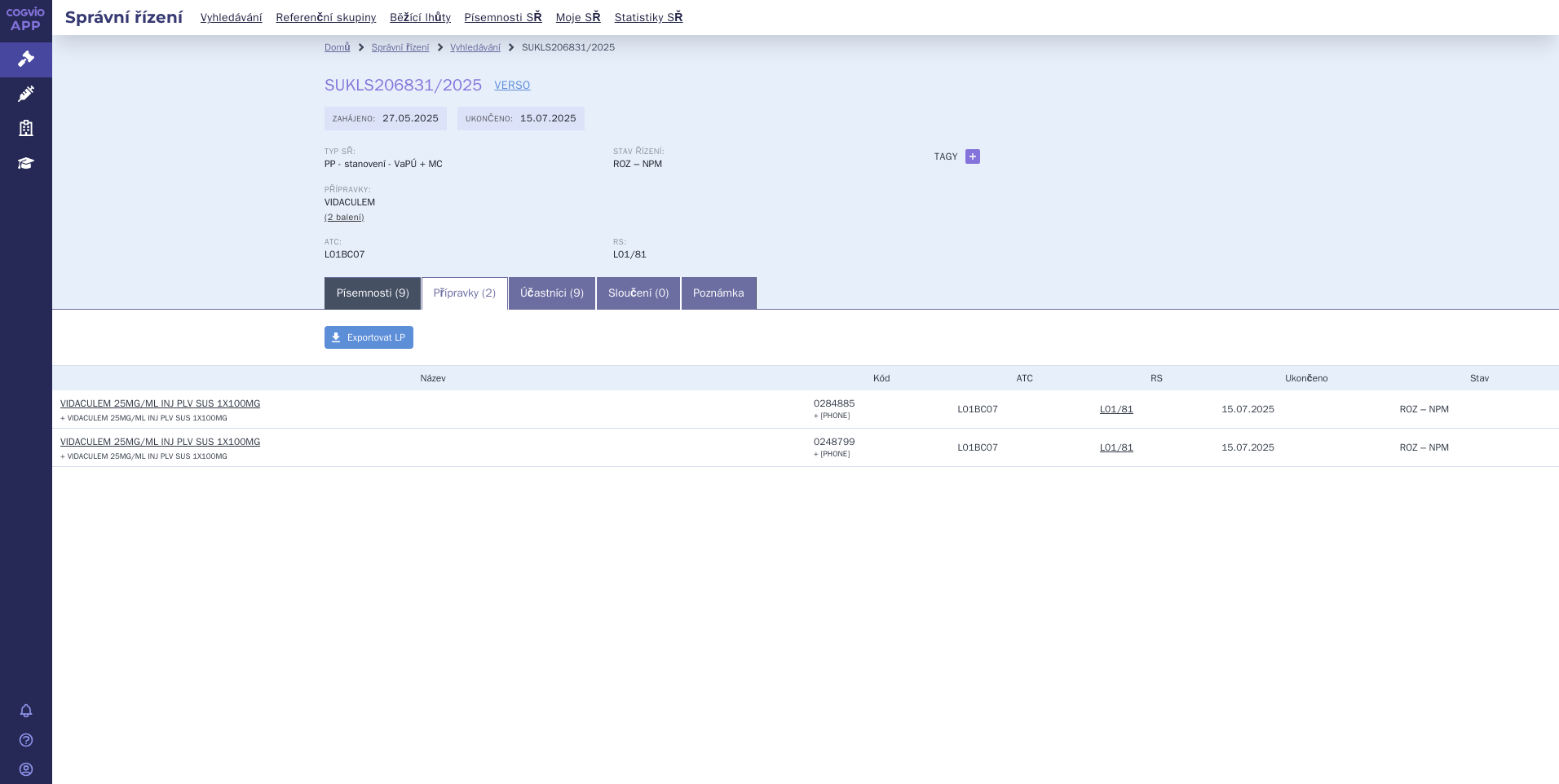 click on "Písemnosti ( 9 )" at bounding box center (373, 293) 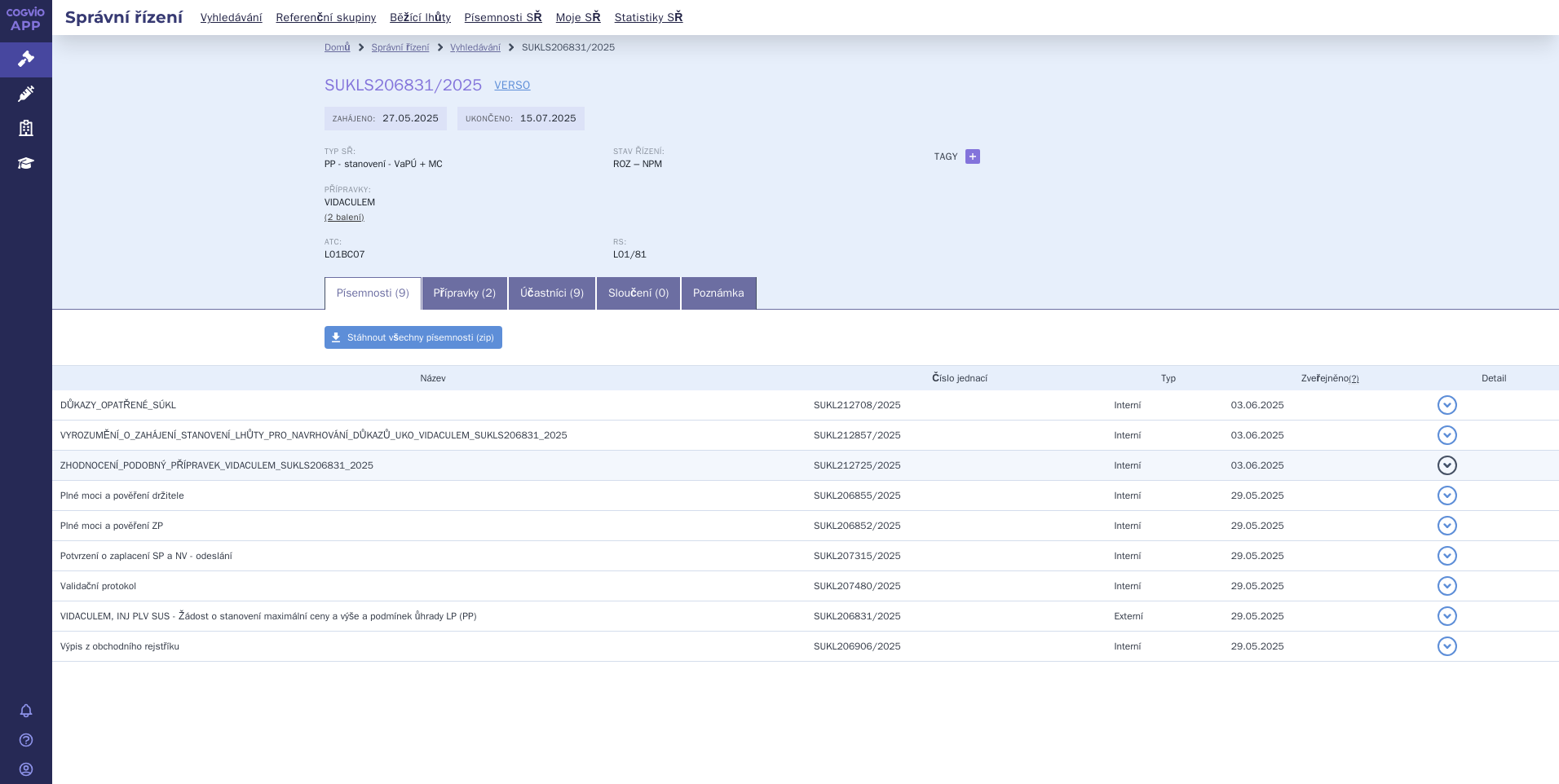 click on "ZHODNOCENÍ_PODOBNÝ_PŘÍPRAVEK_VIDACULEM_SUKLS206831_2025" at bounding box center (433, 465) 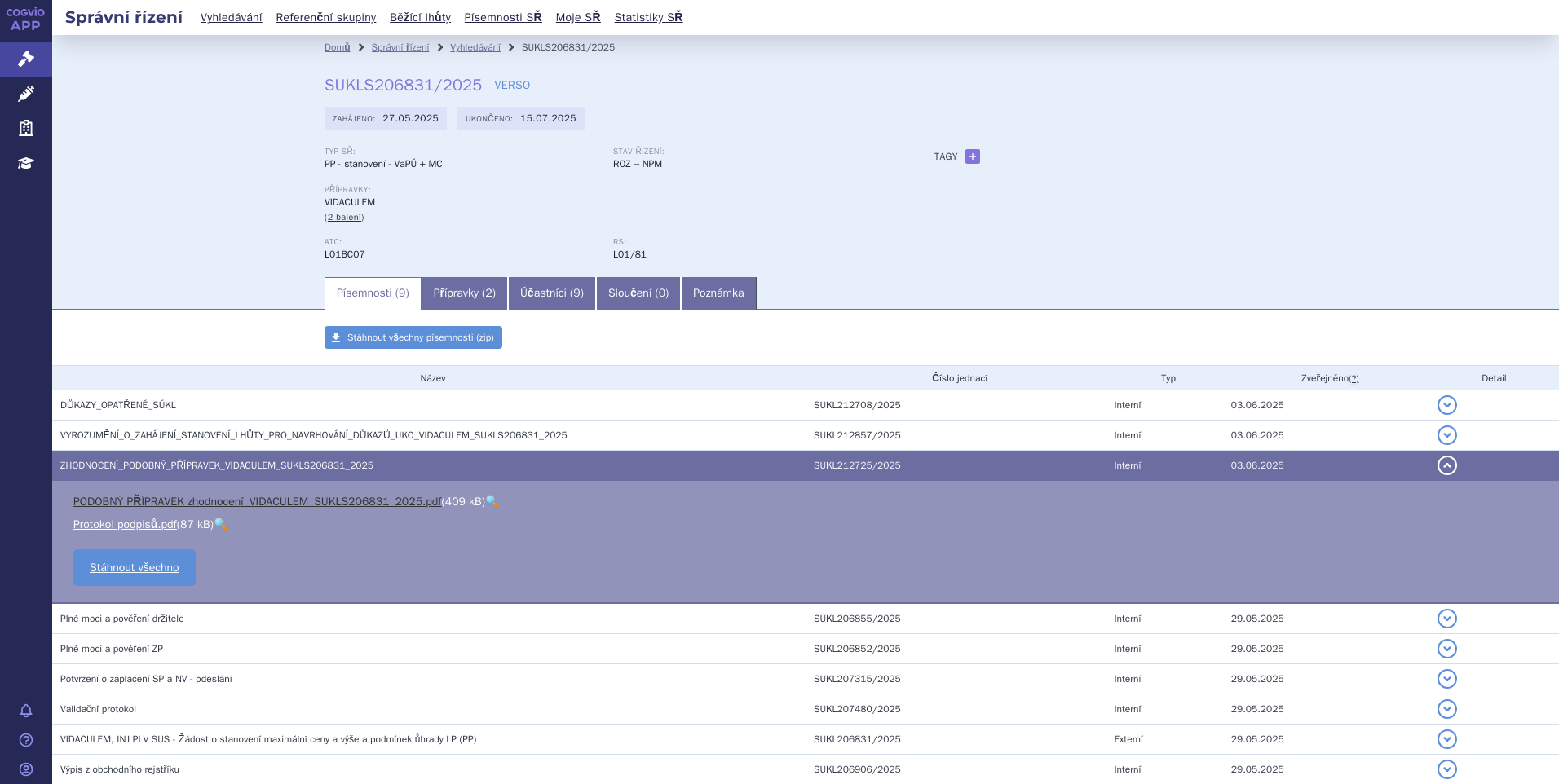 click on "PODOBNÝ PŘÍPRAVEK zhodnocení_VIDACULEM_SUKLS206831_2025.pdf" at bounding box center (258, 501) 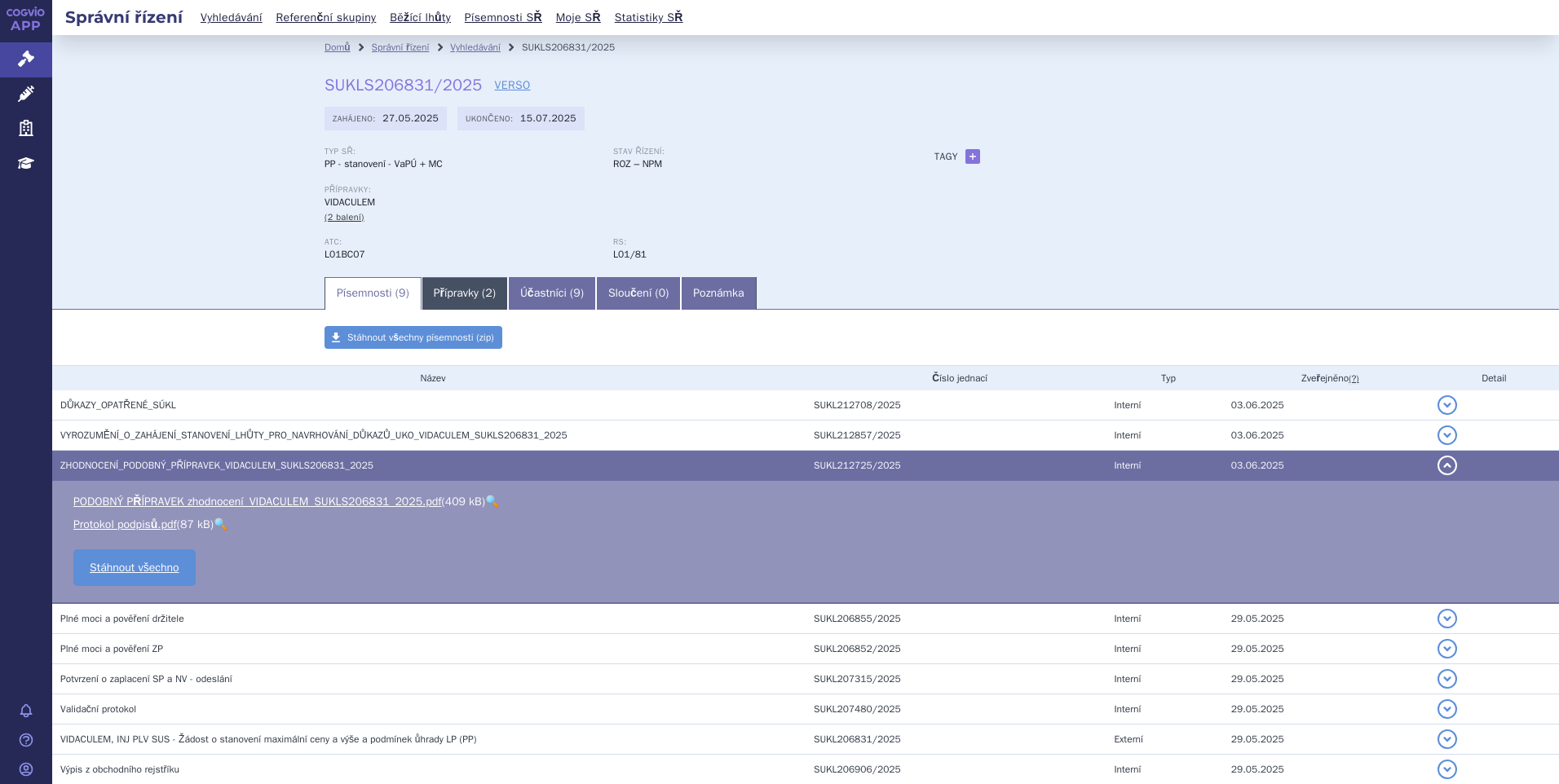 click on "Přípravky ( 2 )" at bounding box center [465, 293] 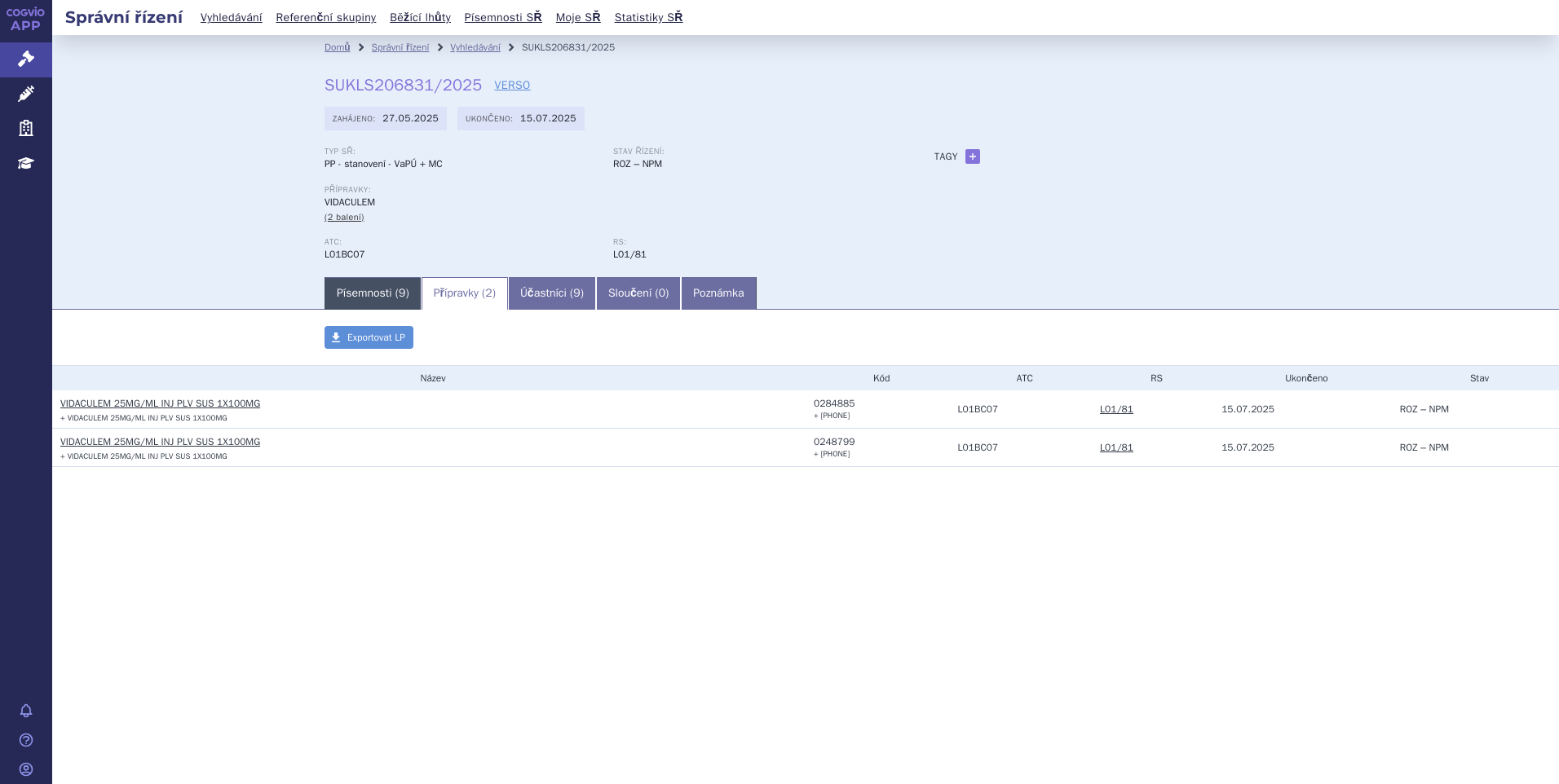 click on "Písemnosti ( 9 )" at bounding box center (373, 293) 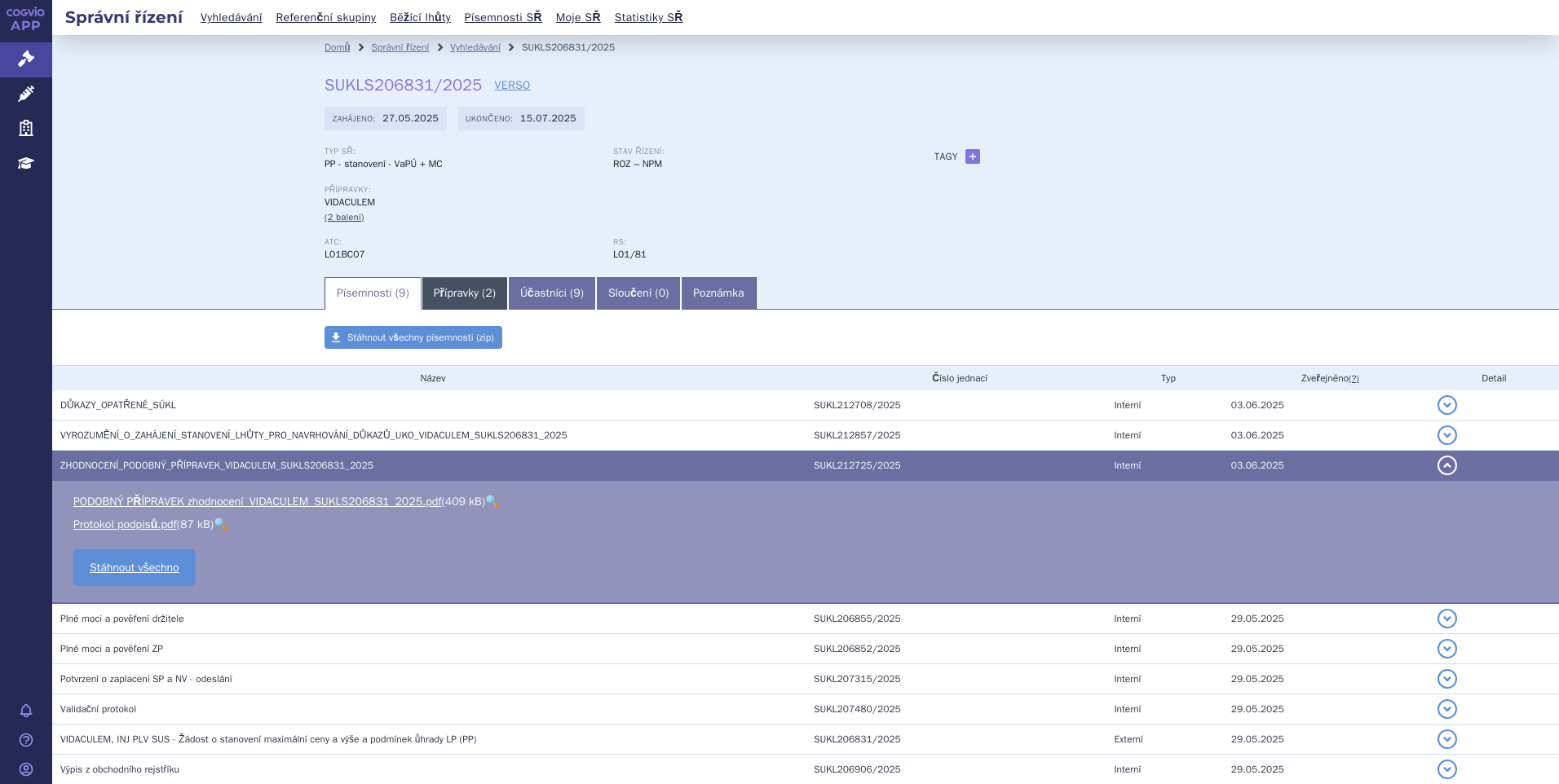 click on "Přípravky ( 2 )" at bounding box center [465, 293] 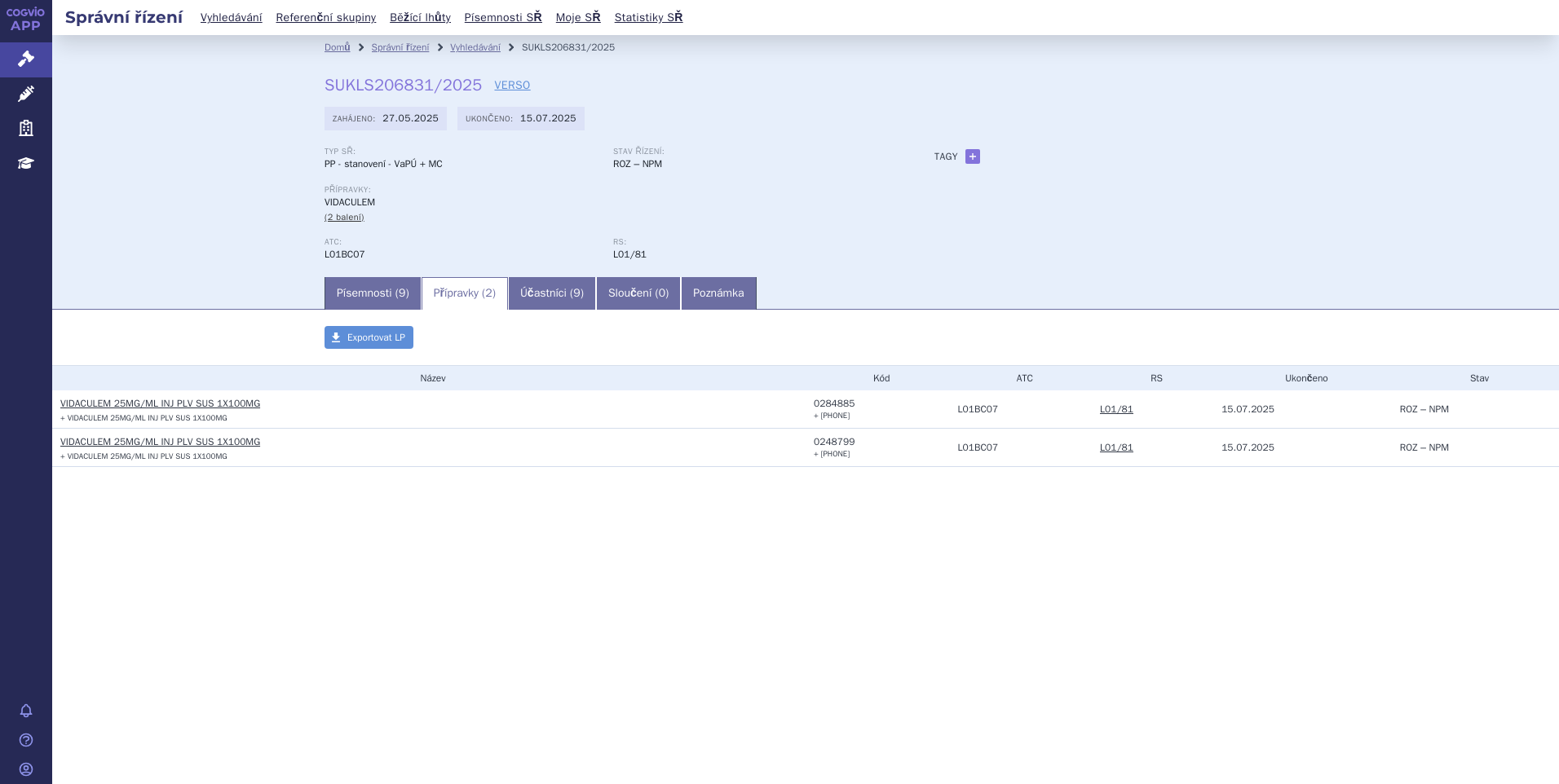click on "VIDACULEM 25MG/ML INJ PLV SUS 1X100MG" at bounding box center [160, 403] 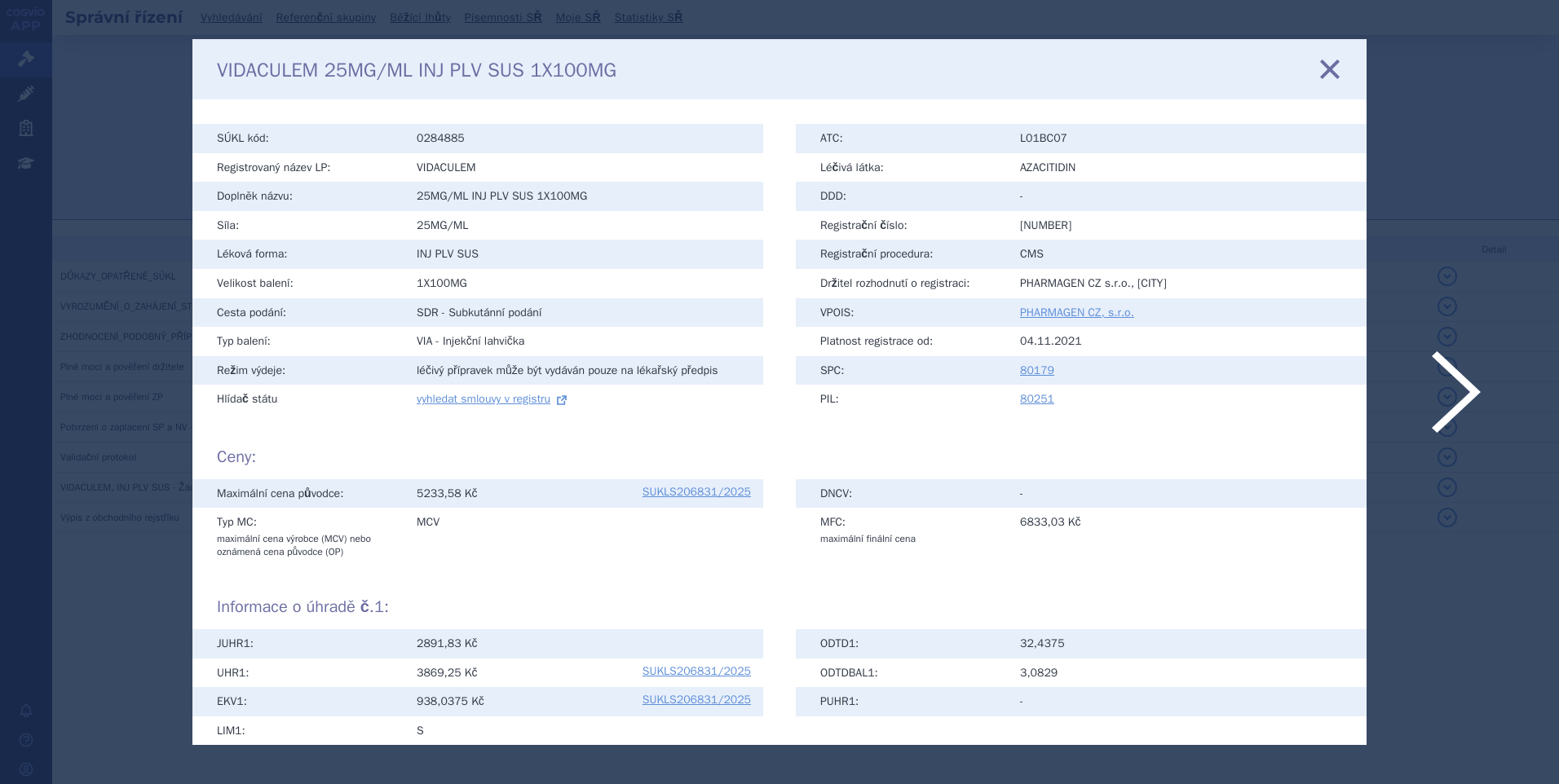 scroll, scrollTop: 0, scrollLeft: 0, axis: both 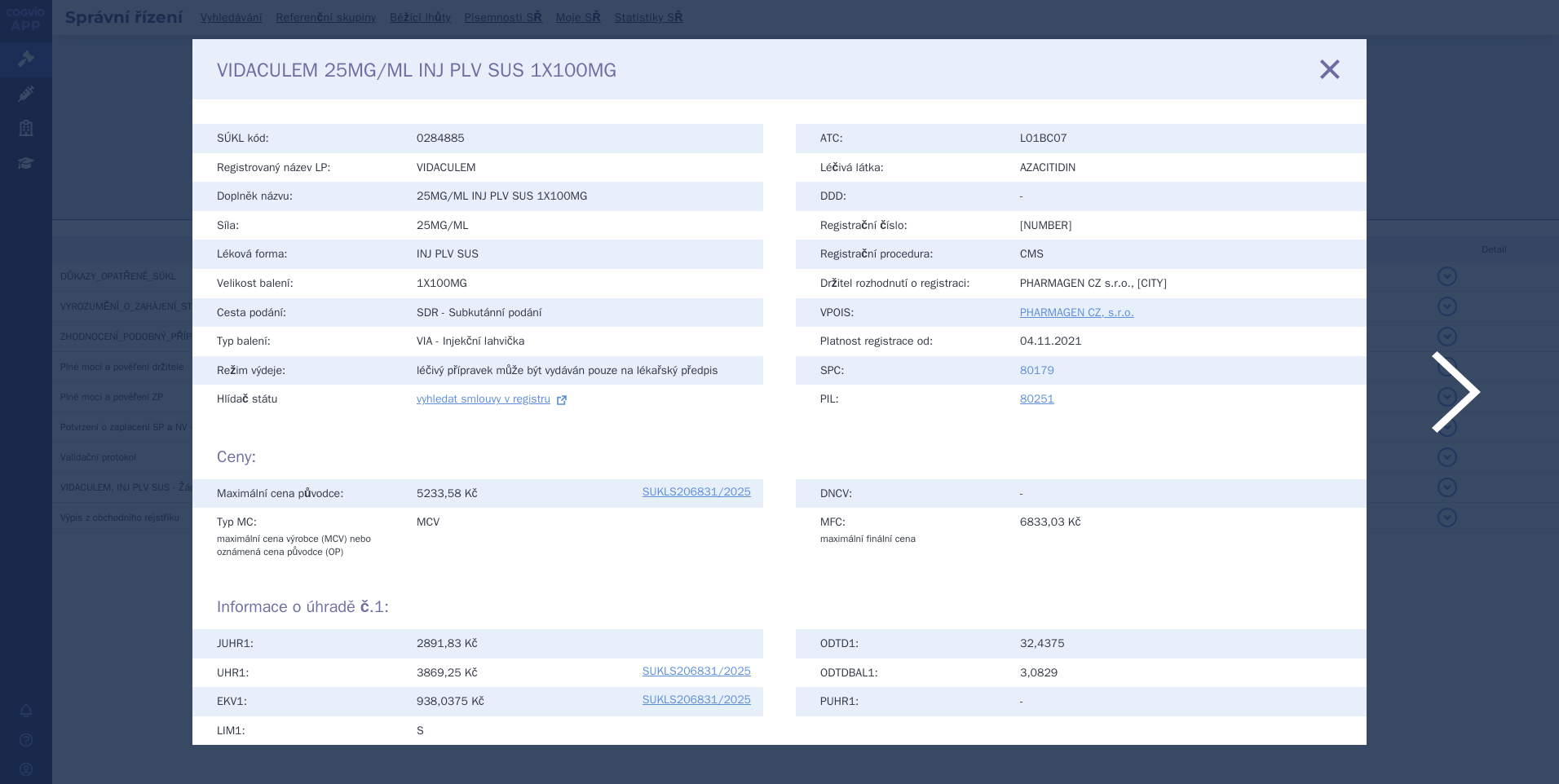 click on "80179" at bounding box center (1037, 370) 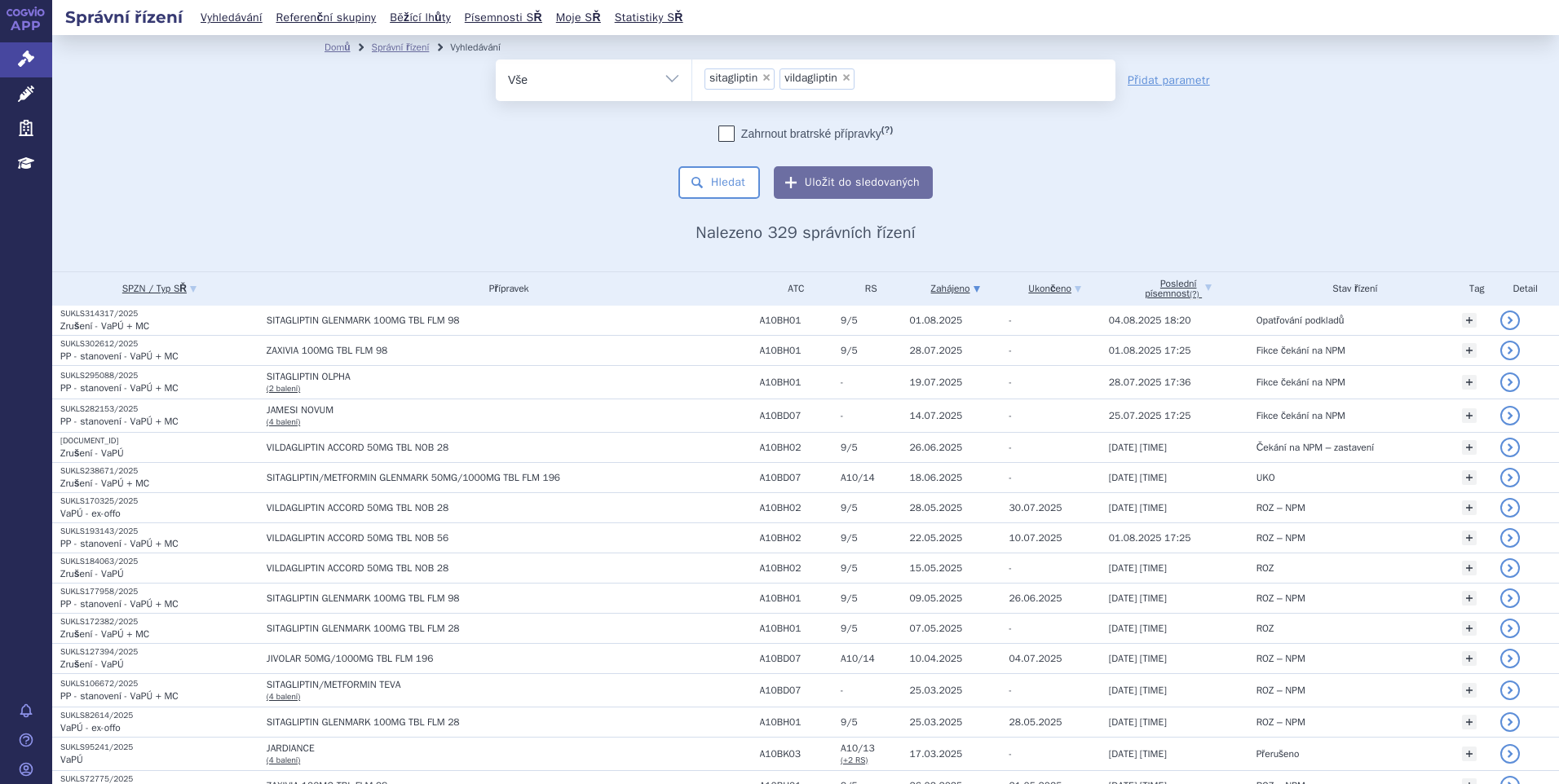 scroll, scrollTop: 0, scrollLeft: 0, axis: both 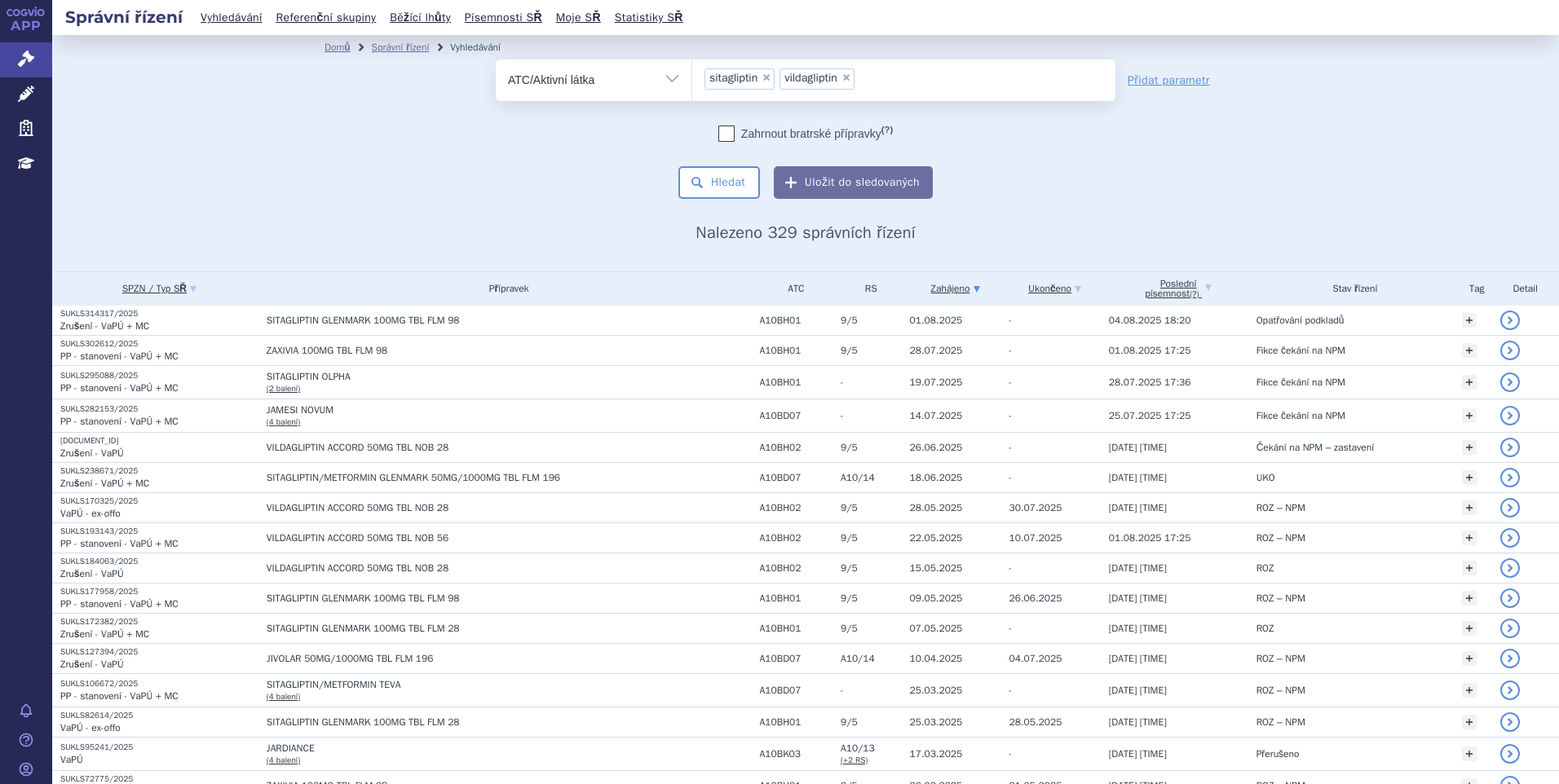 click on "Vše
Spisová značka
Typ SŘ
Přípravek/SUKL kód
Účastník/Držitel" at bounding box center (594, 77) 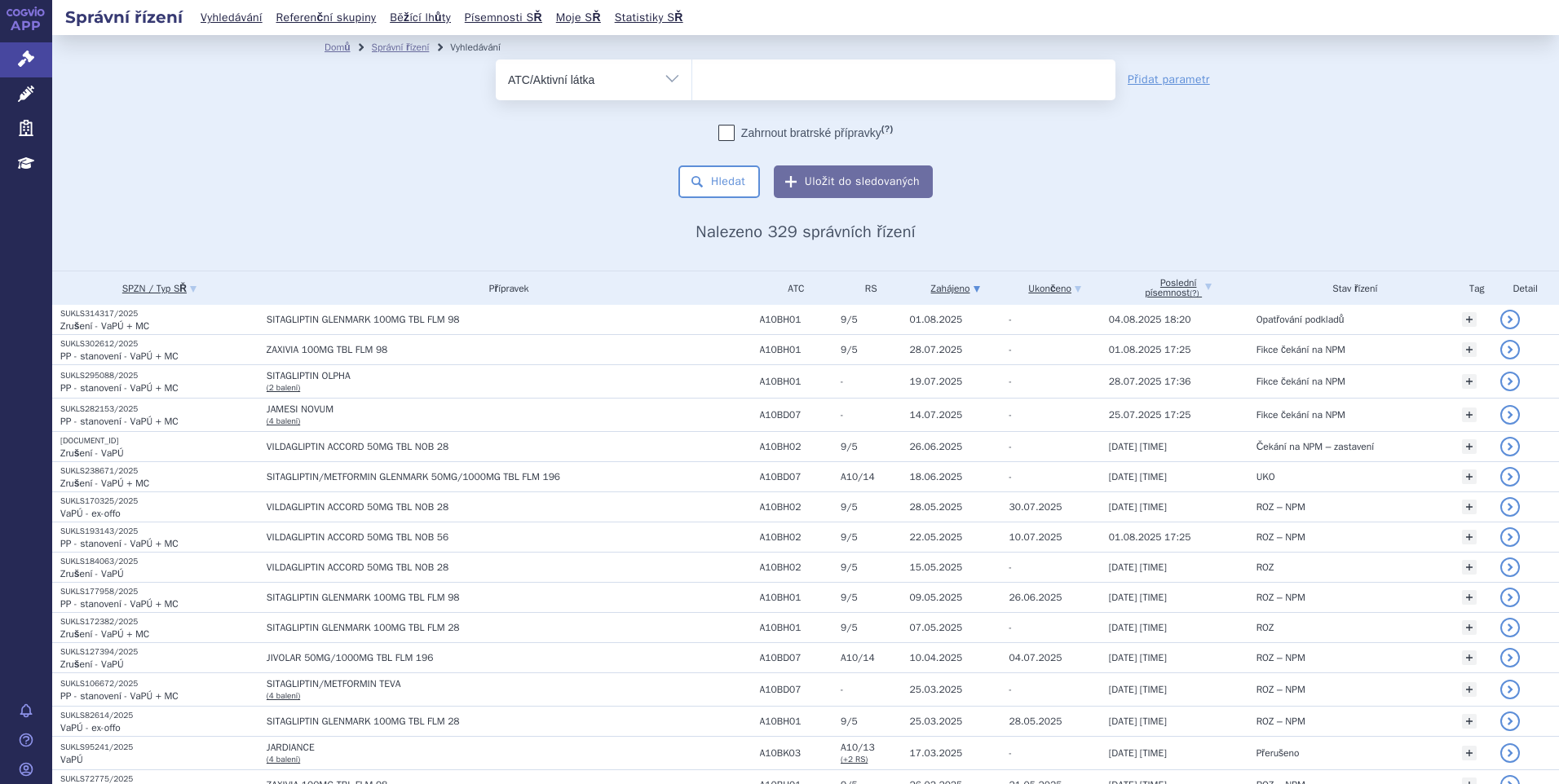 click at bounding box center (903, 77) 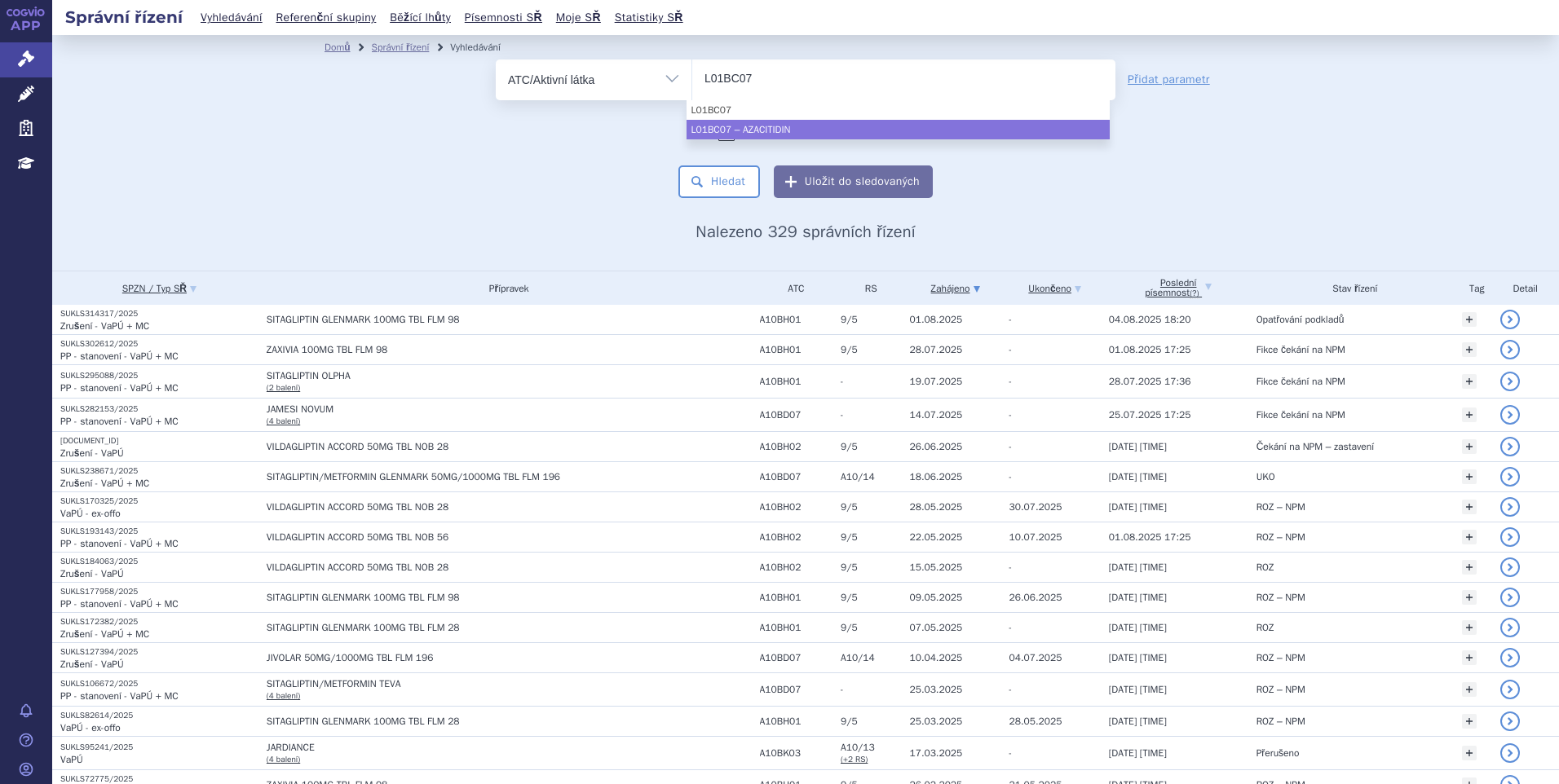 type on "L01BC07" 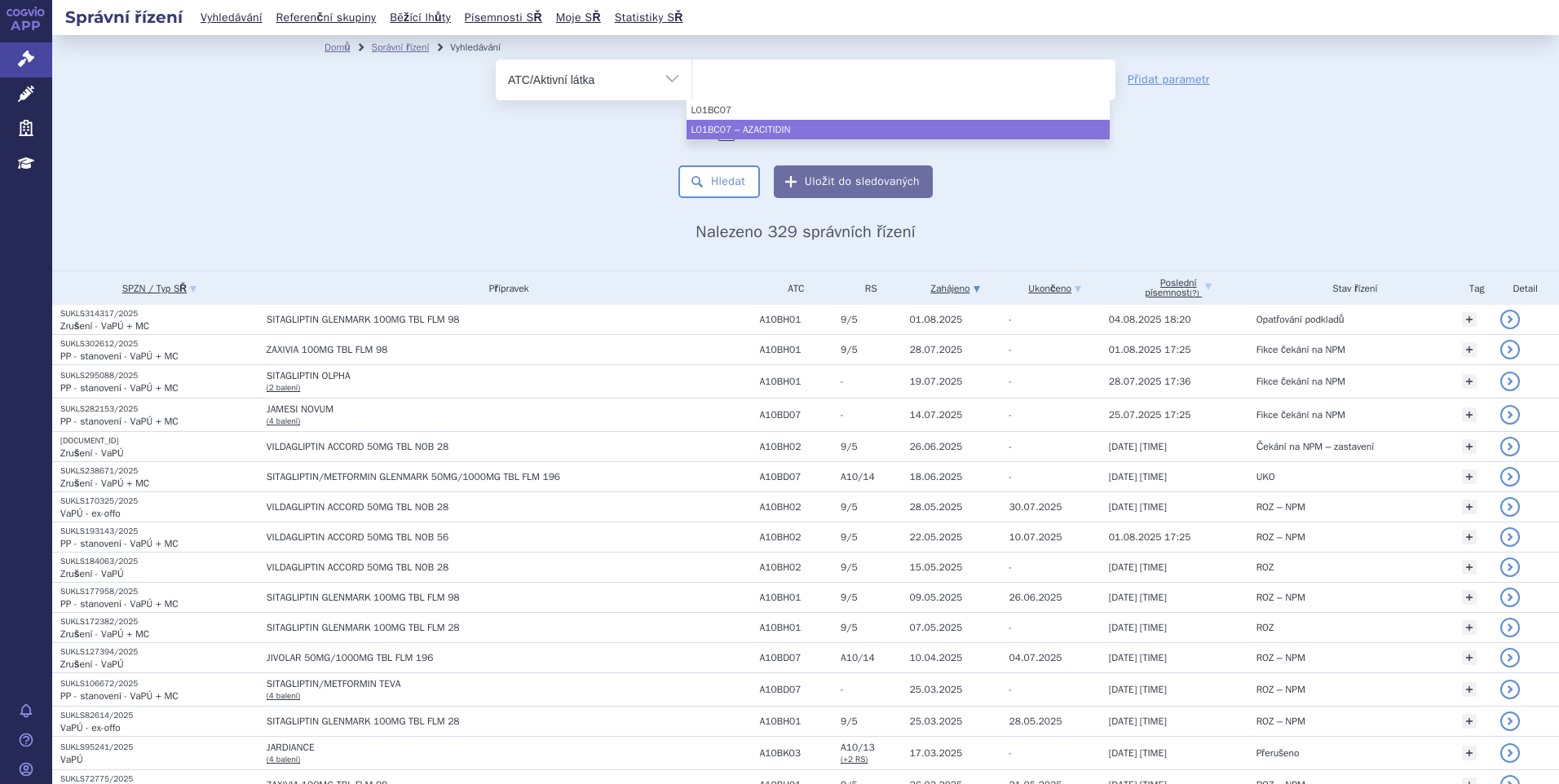 select on "L01BC07" 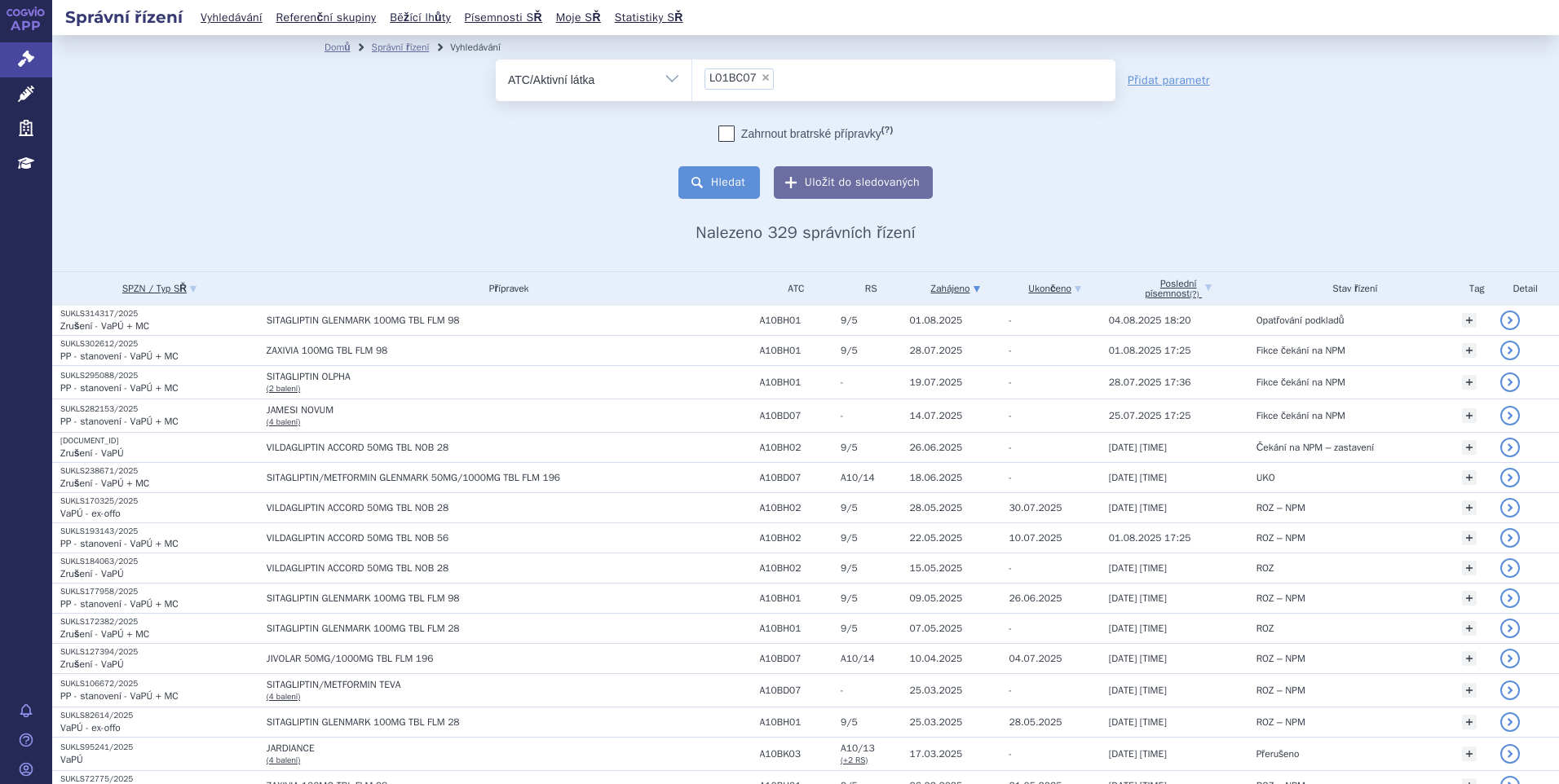 click on "Hledat" at bounding box center (719, 183) 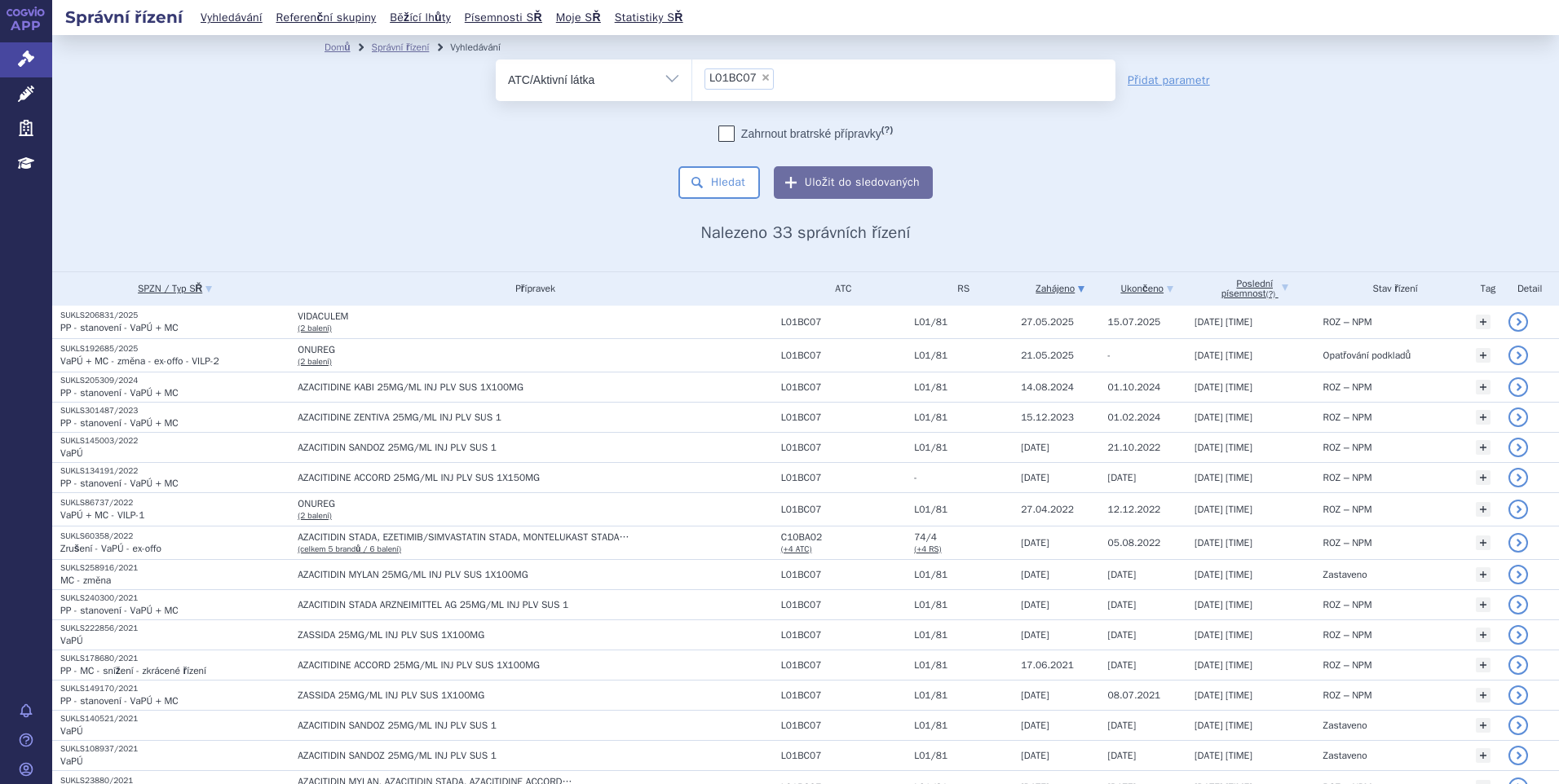 scroll, scrollTop: 0, scrollLeft: 0, axis: both 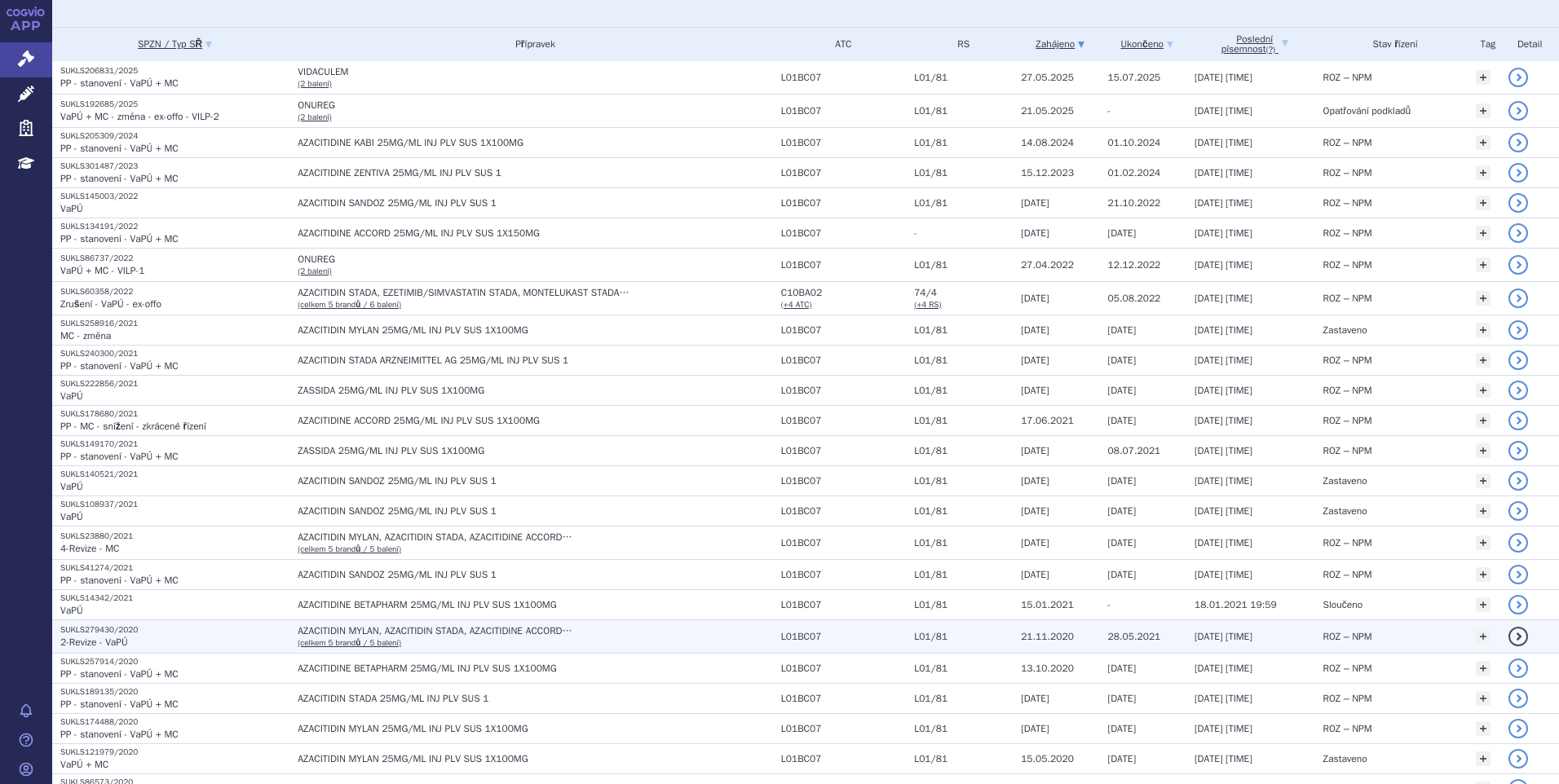 click on "SUKLS279430/2020" at bounding box center [174, 630] 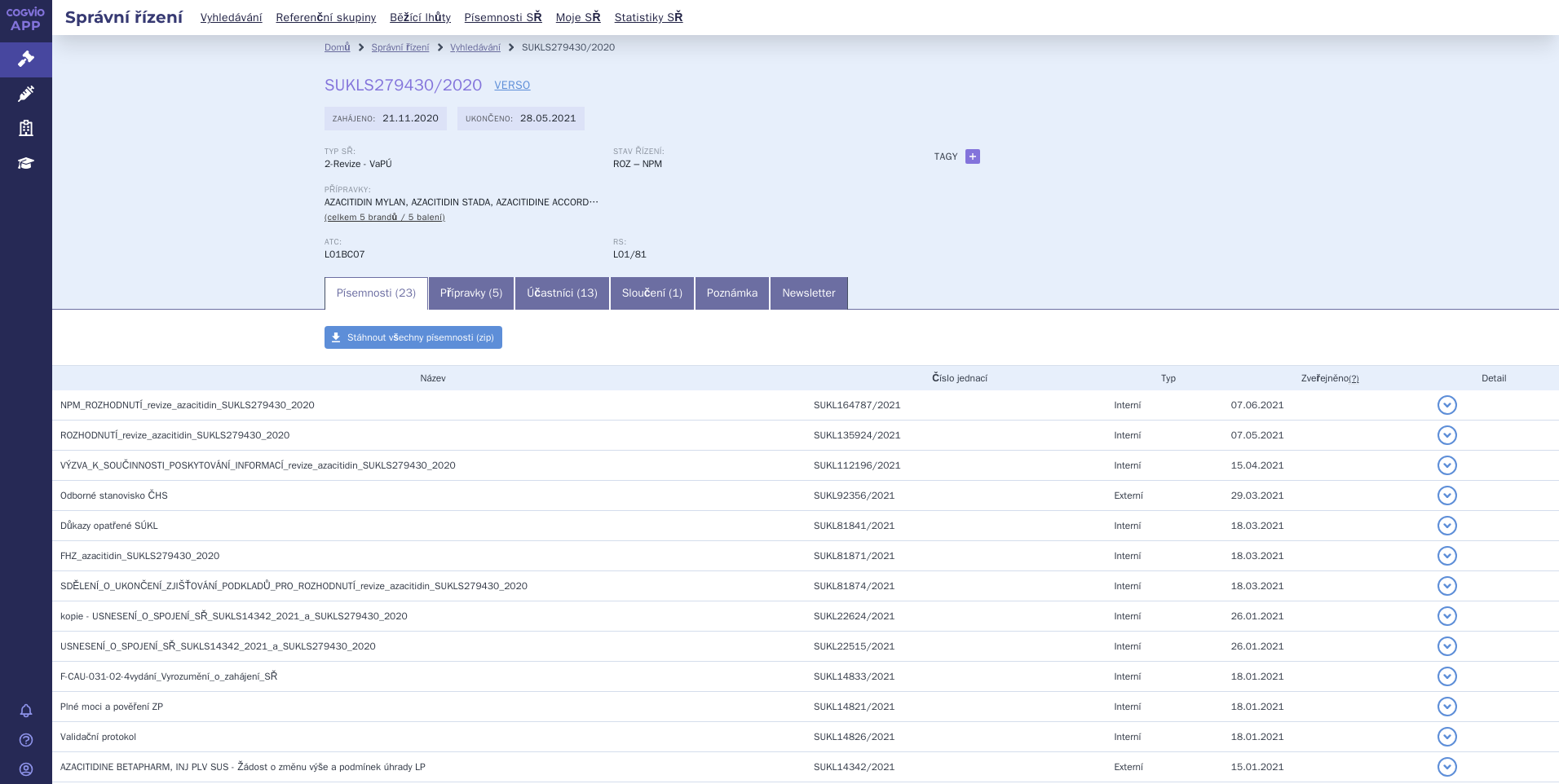 scroll, scrollTop: 0, scrollLeft: 0, axis: both 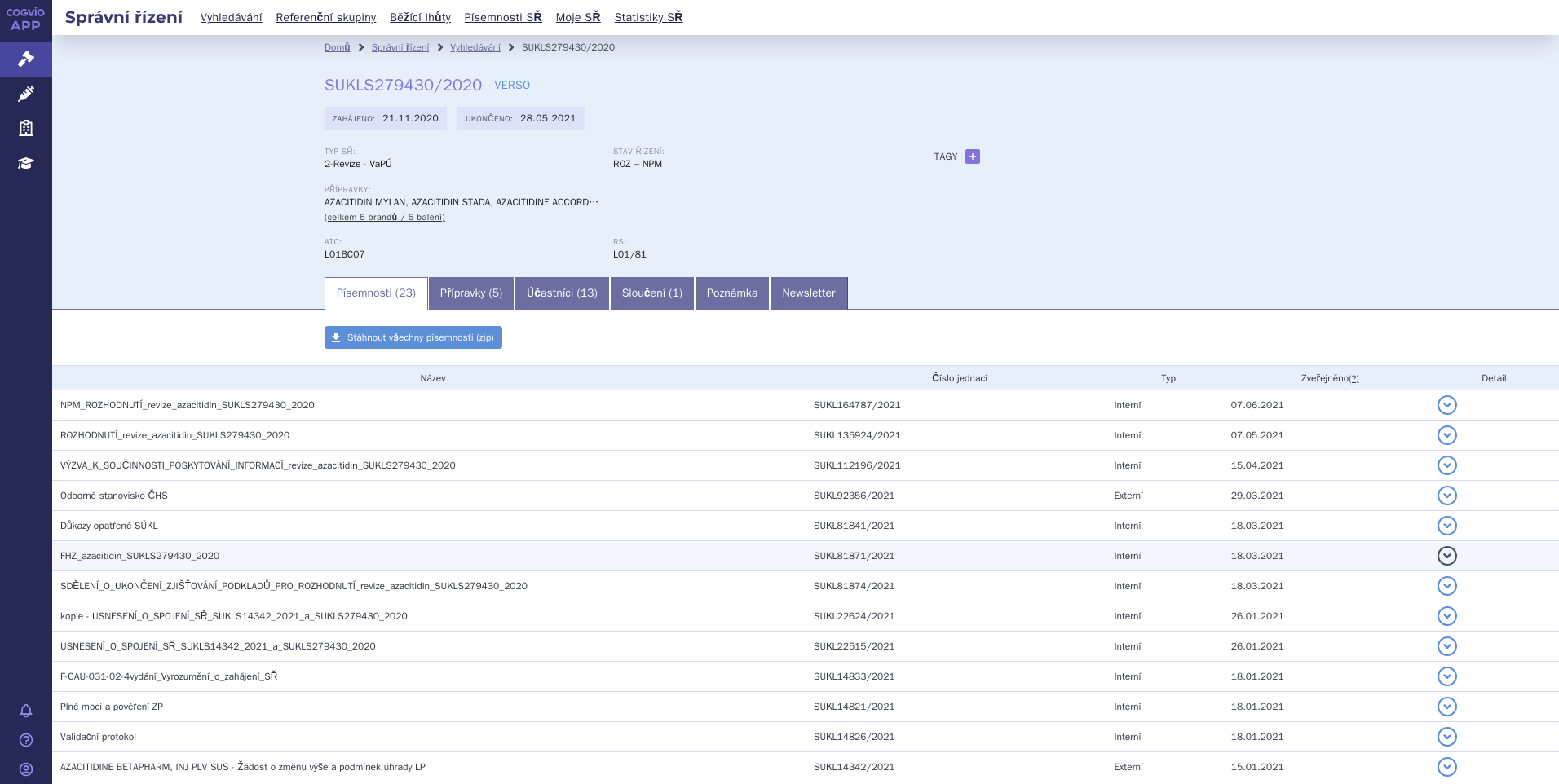 click on "FHZ_azacitidin_SUKLS279430_2020" at bounding box center (139, 556) 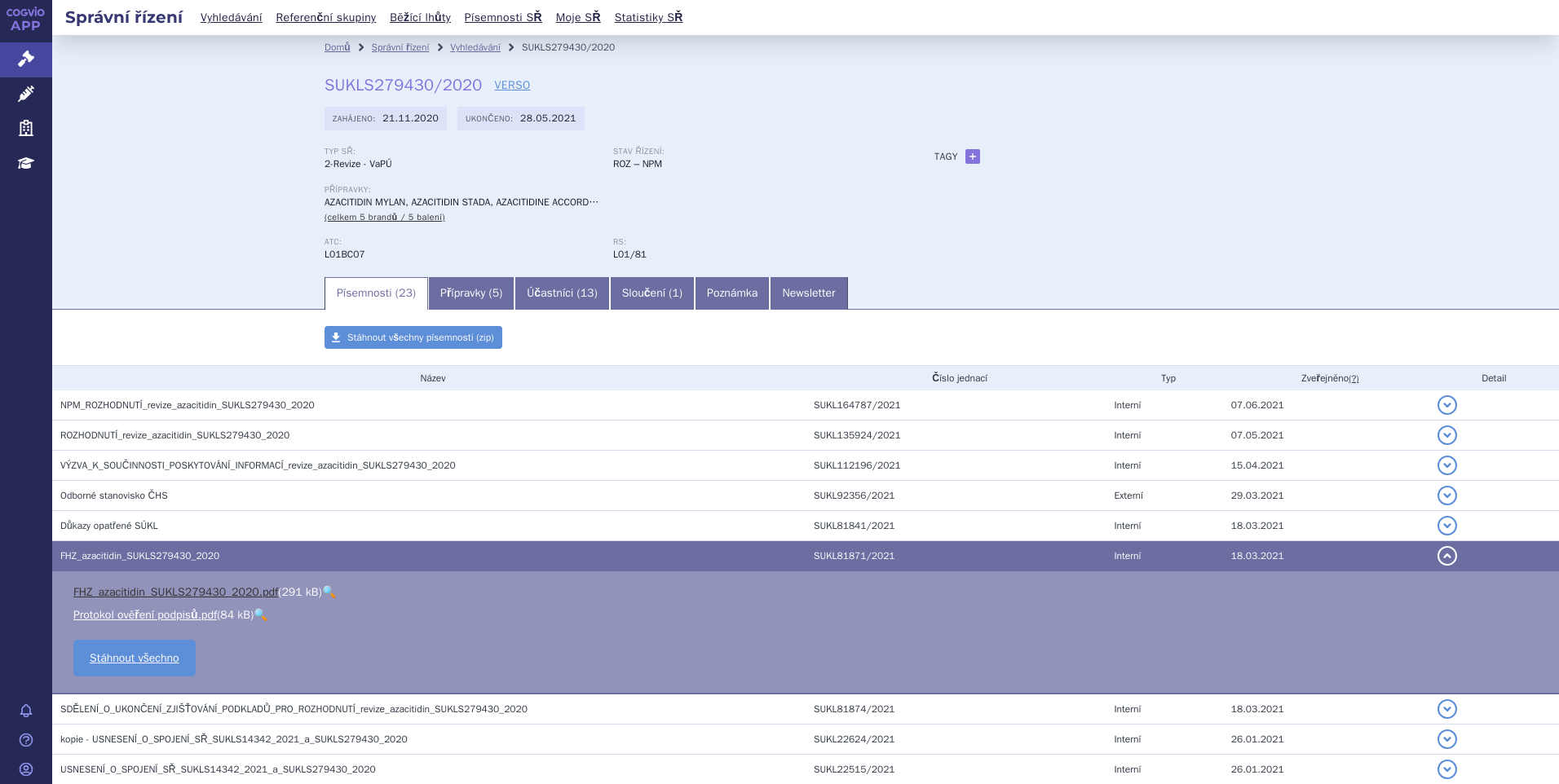 click on "FHZ_azacitidin_SUKLS279430_2020.pdf" at bounding box center [175, 592] 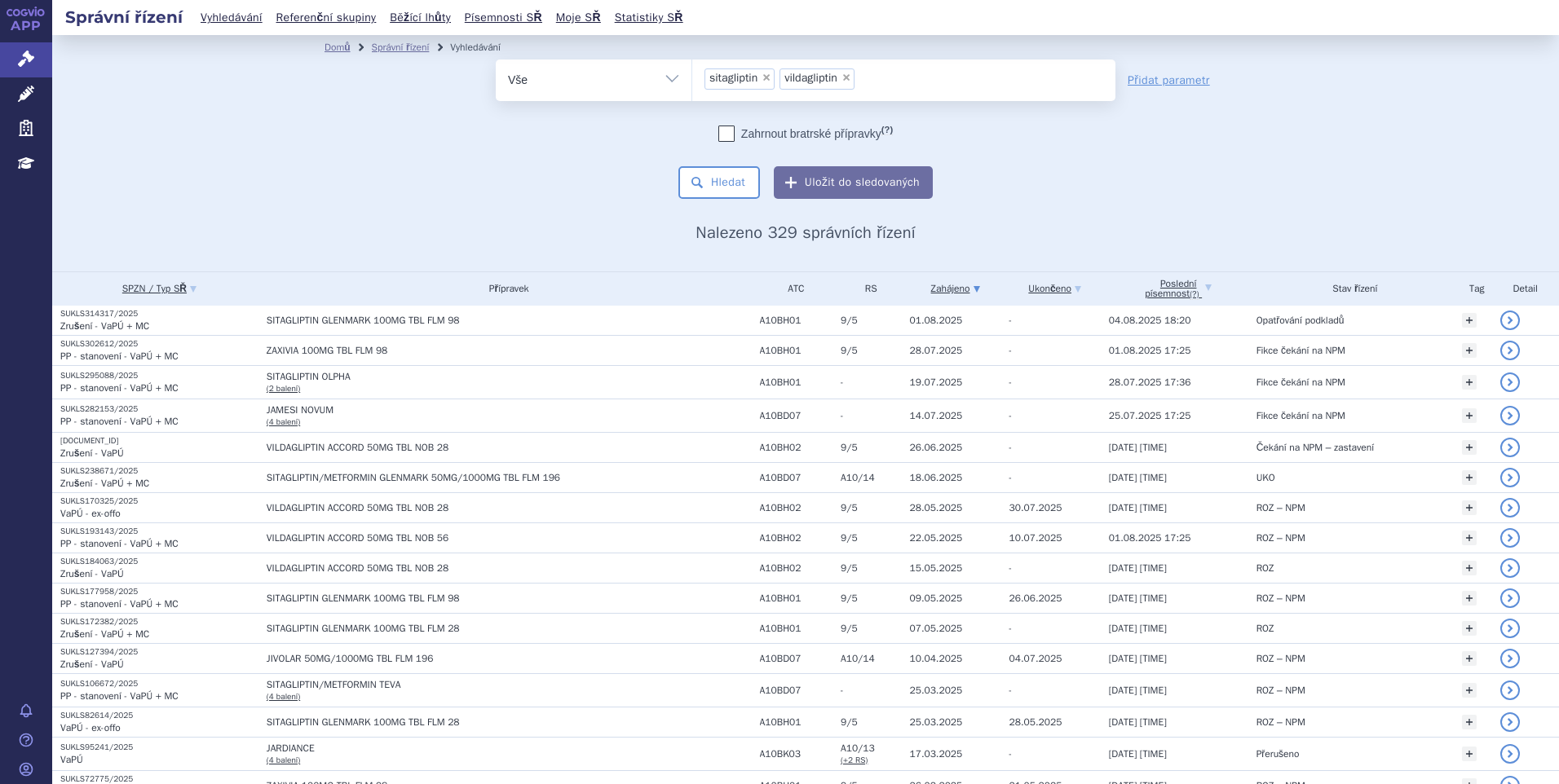 scroll, scrollTop: 0, scrollLeft: 0, axis: both 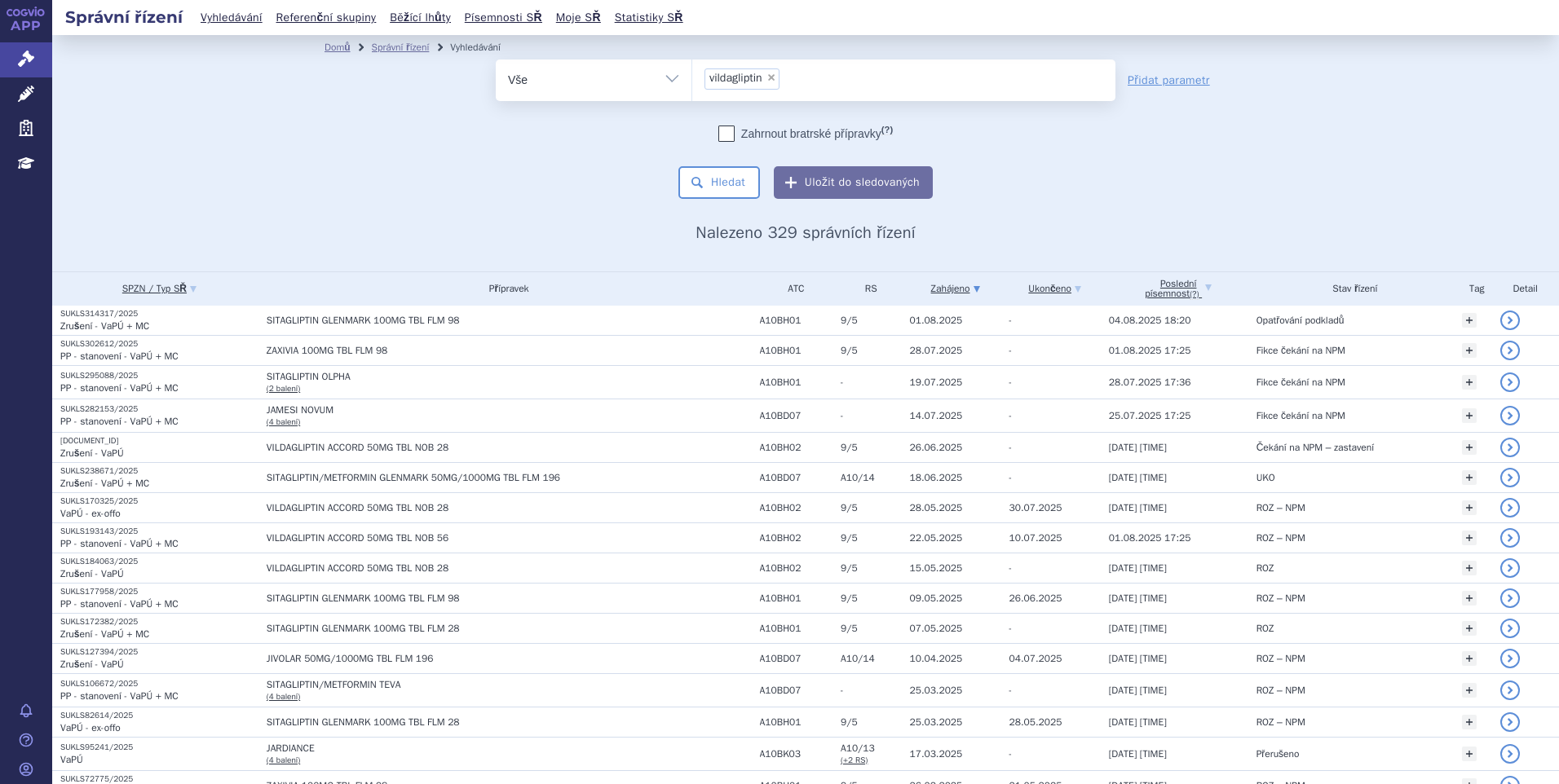 click on "×" at bounding box center [771, 77] 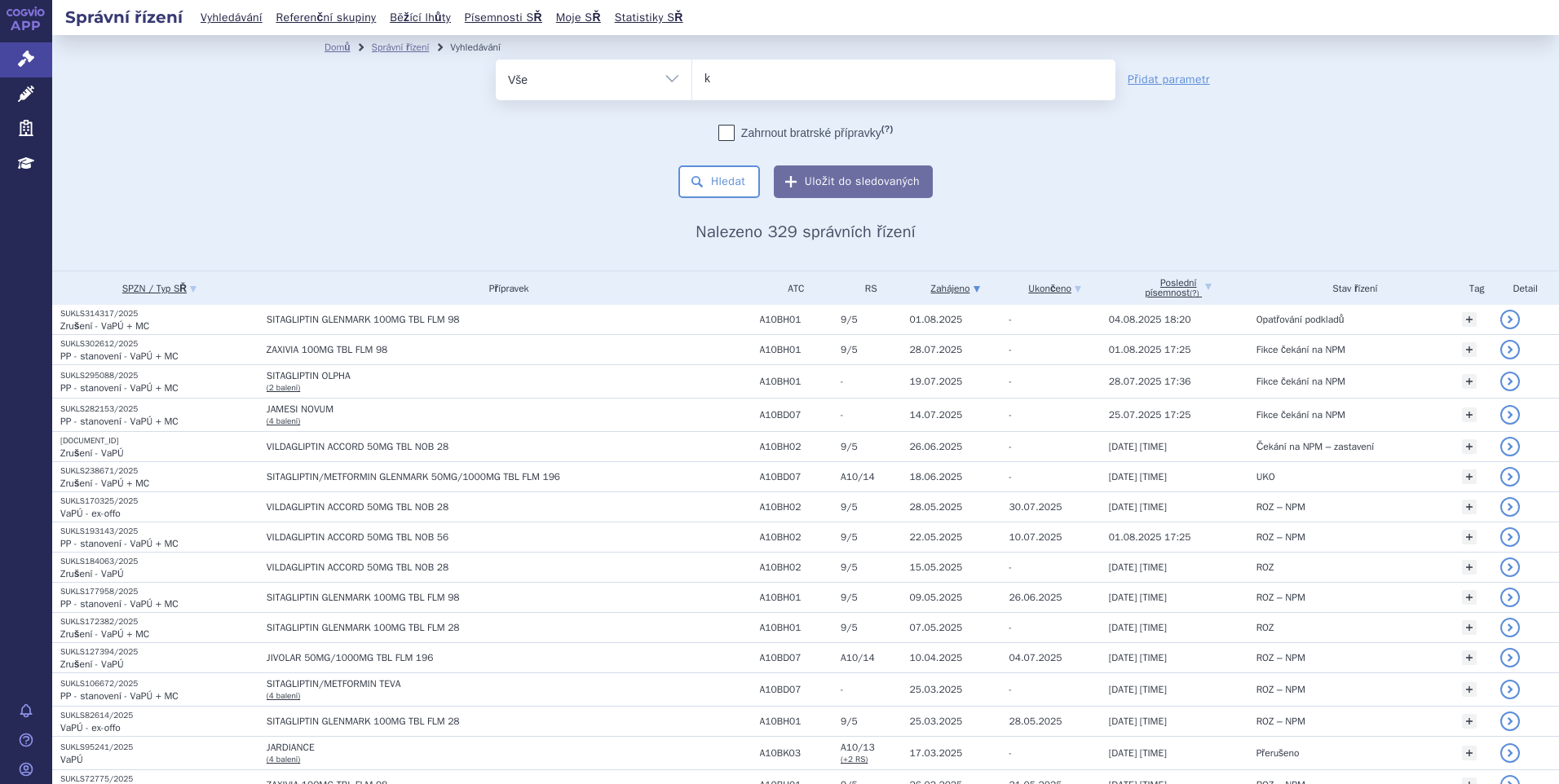 type on "key" 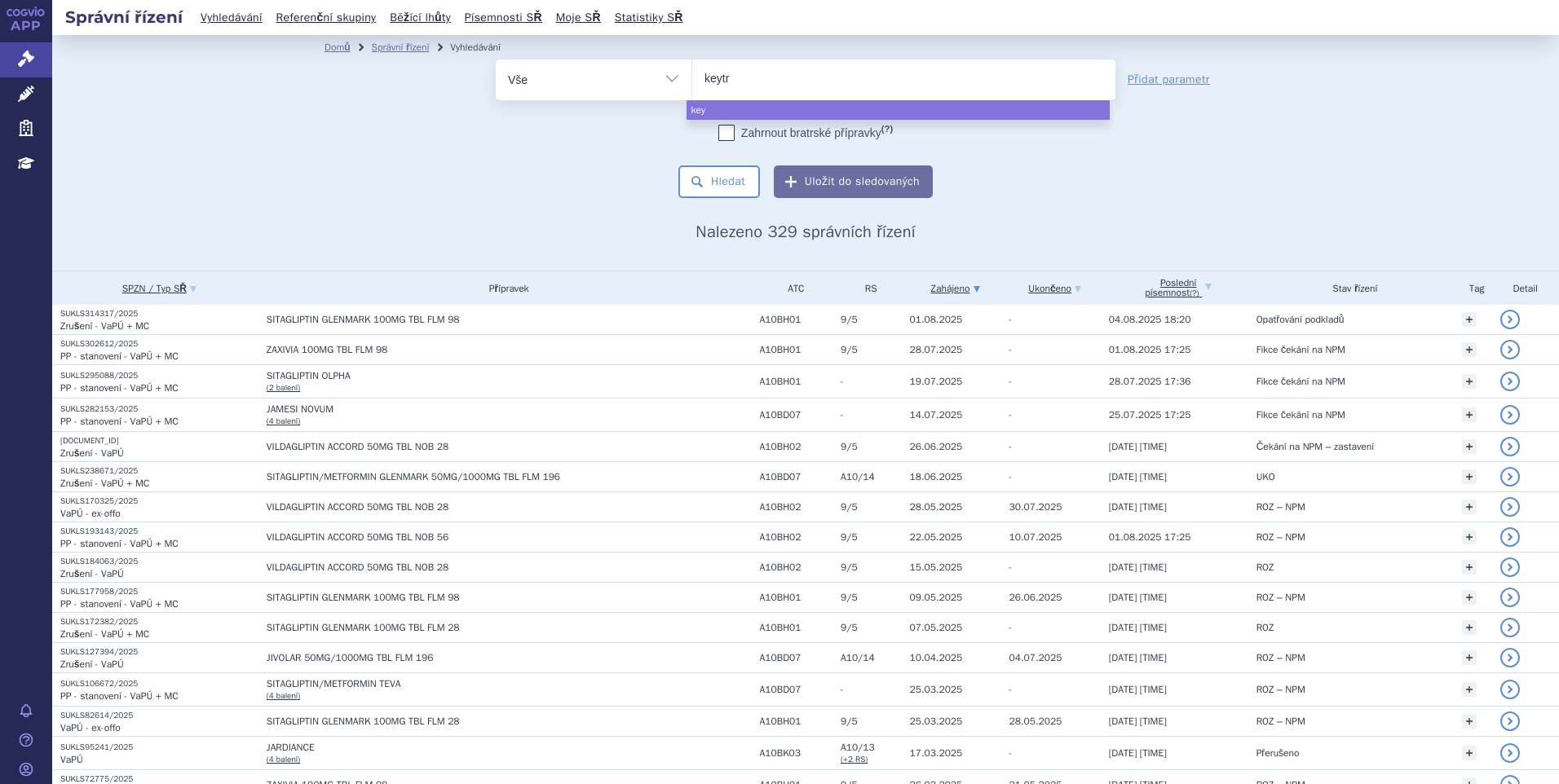 type on "keytru" 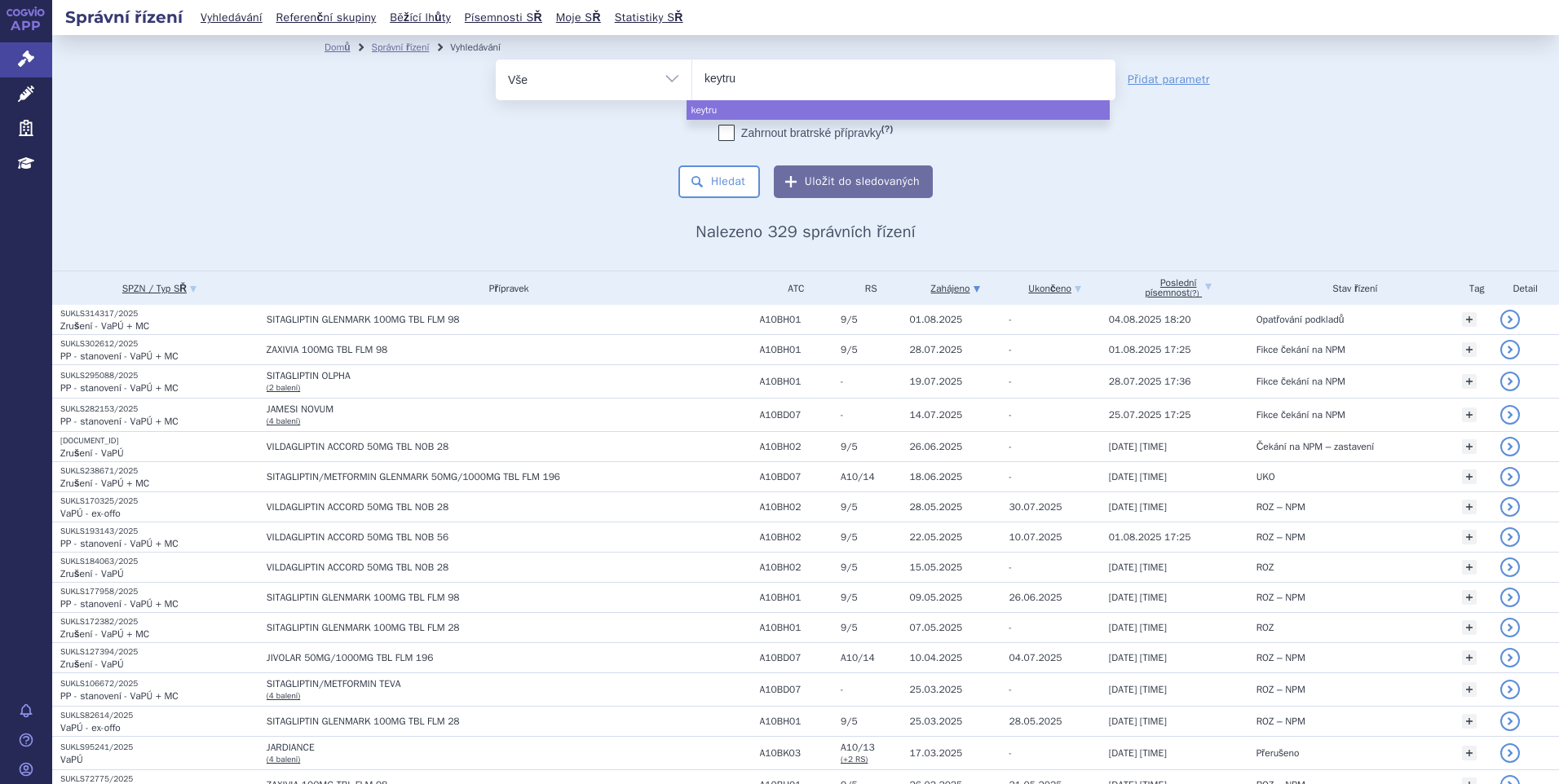 type on "keytrud" 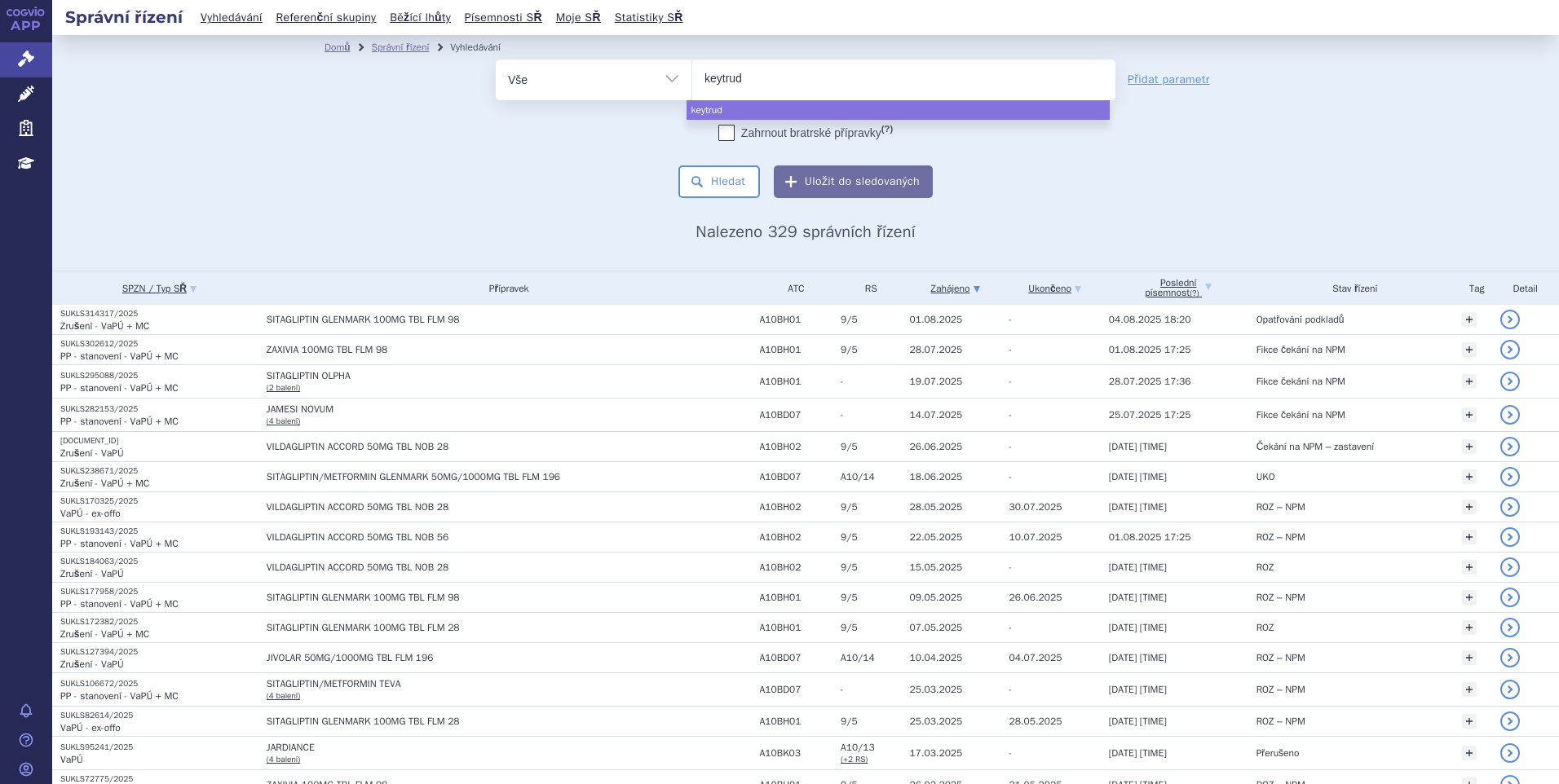 type on "keytruda" 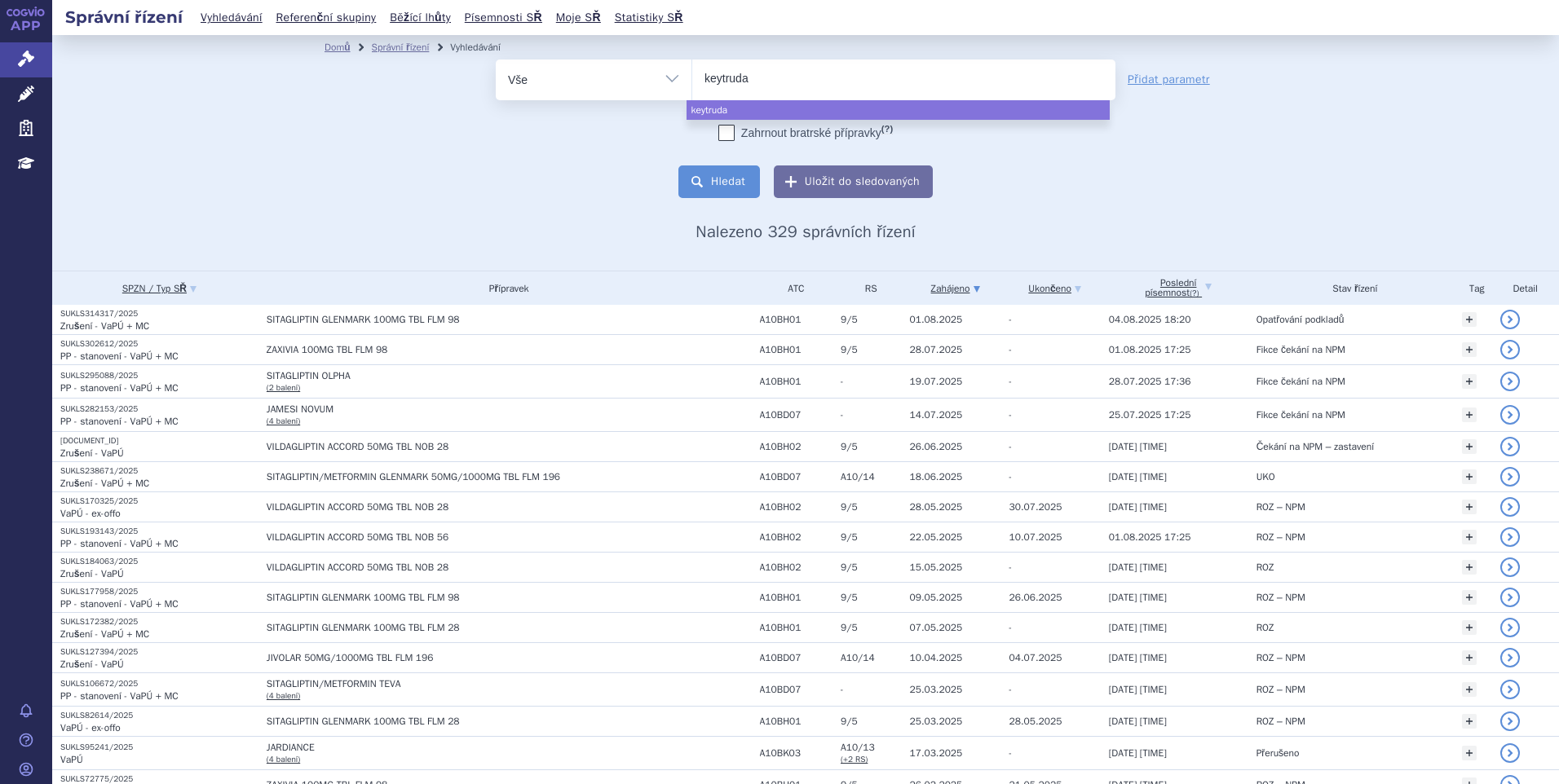 select on "keytruda" 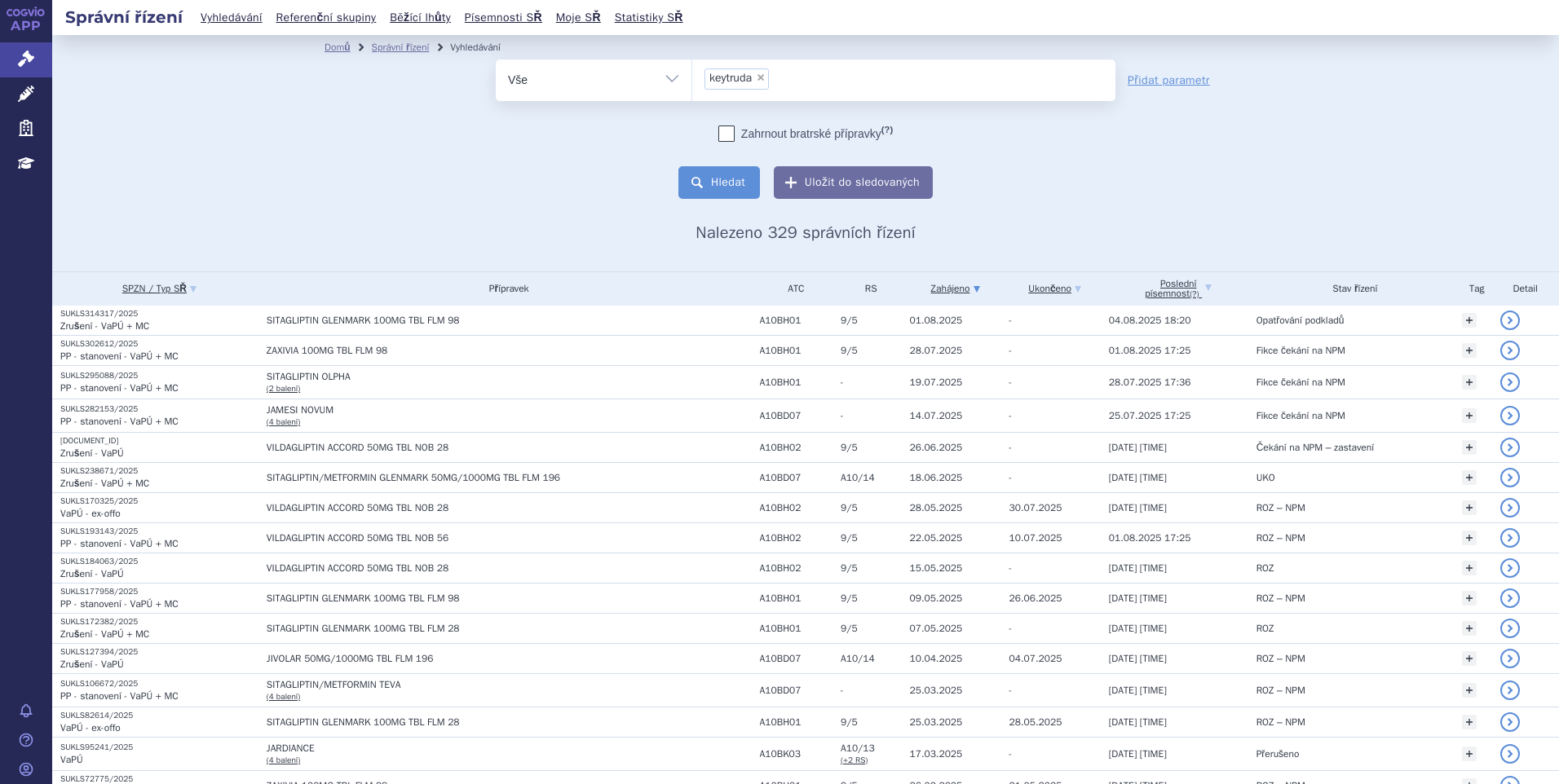 click on "Hledat" at bounding box center (719, 183) 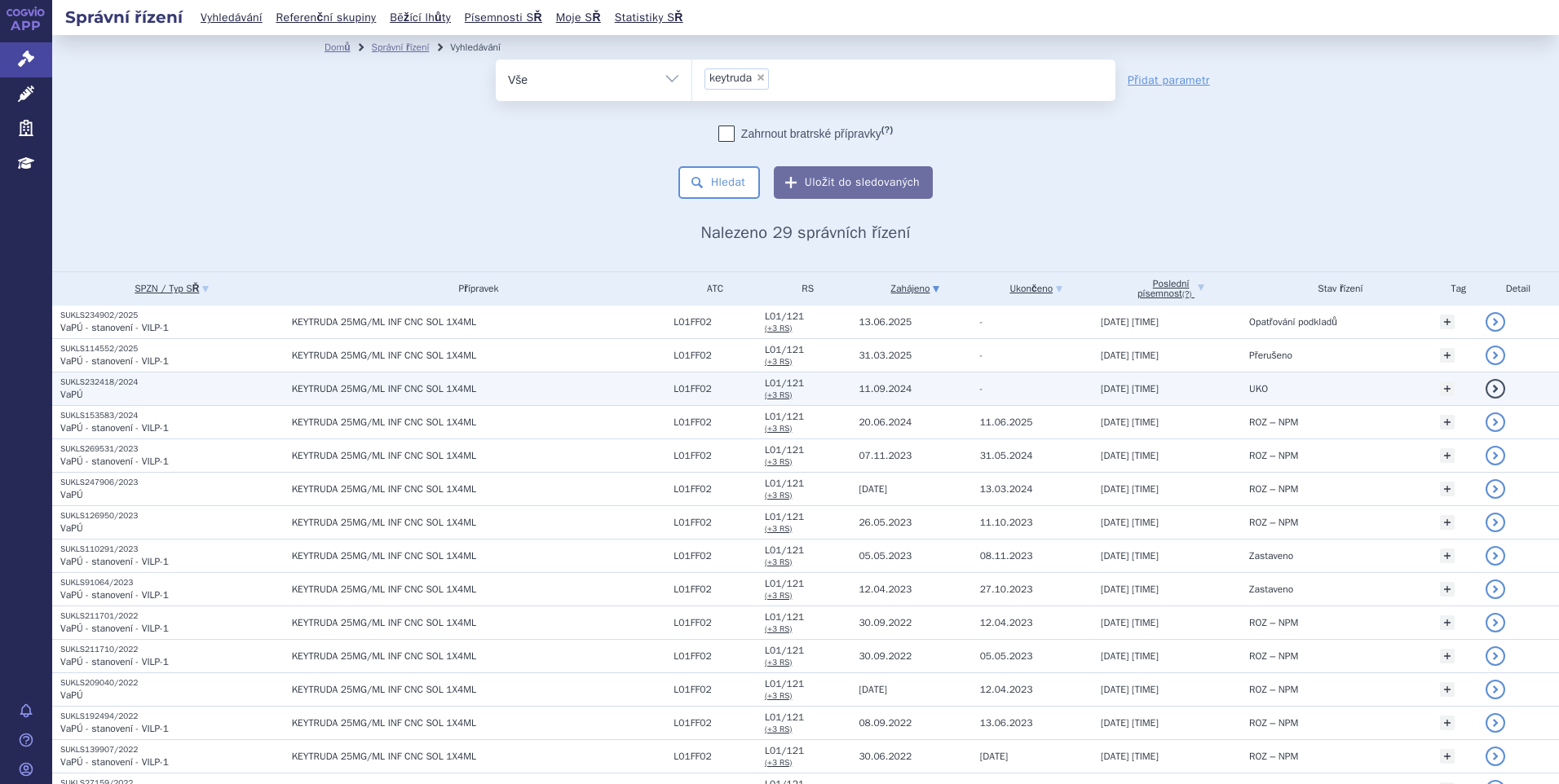 scroll, scrollTop: 0, scrollLeft: 0, axis: both 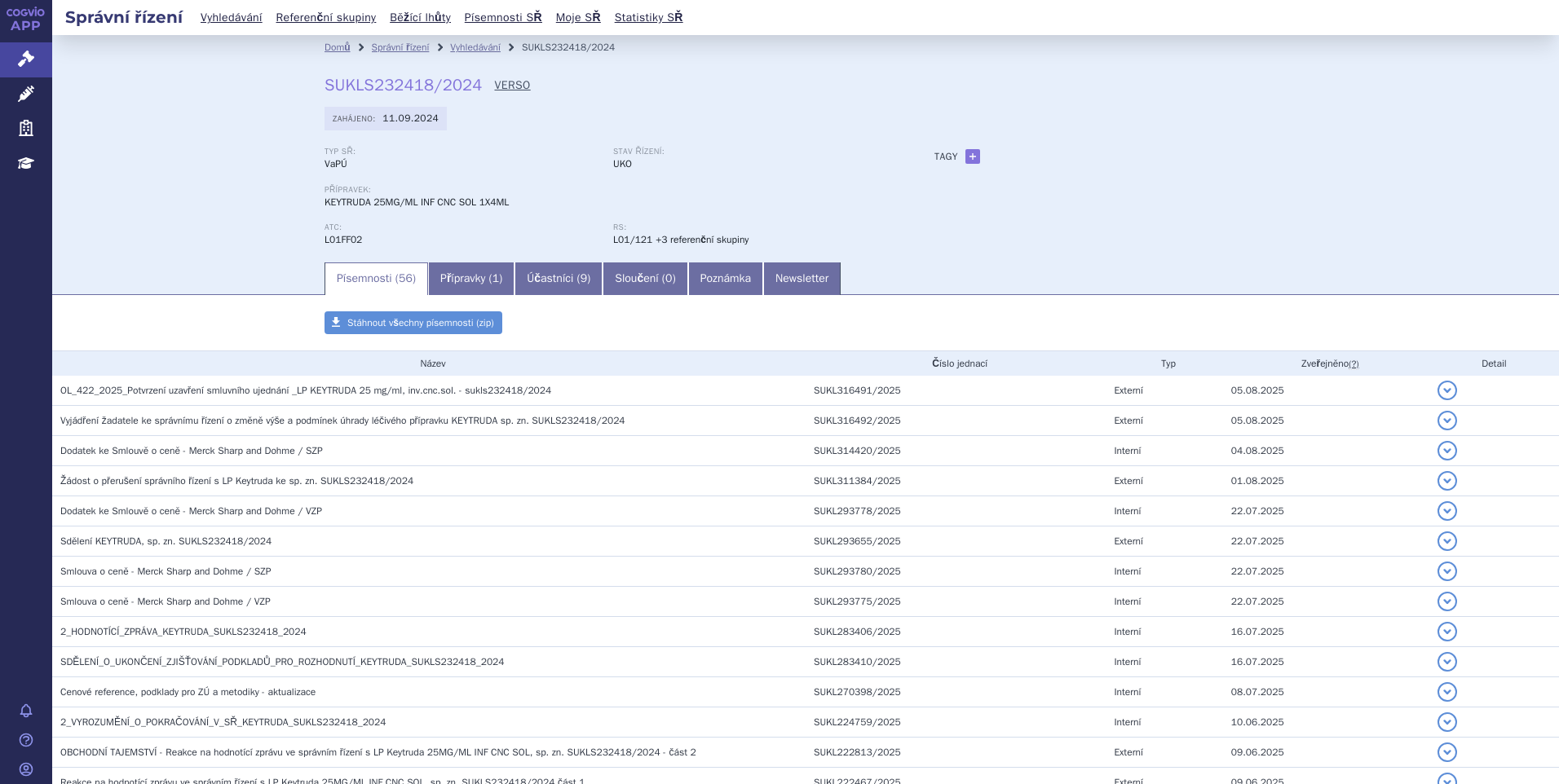 click on "VERSO" at bounding box center [512, 86] 